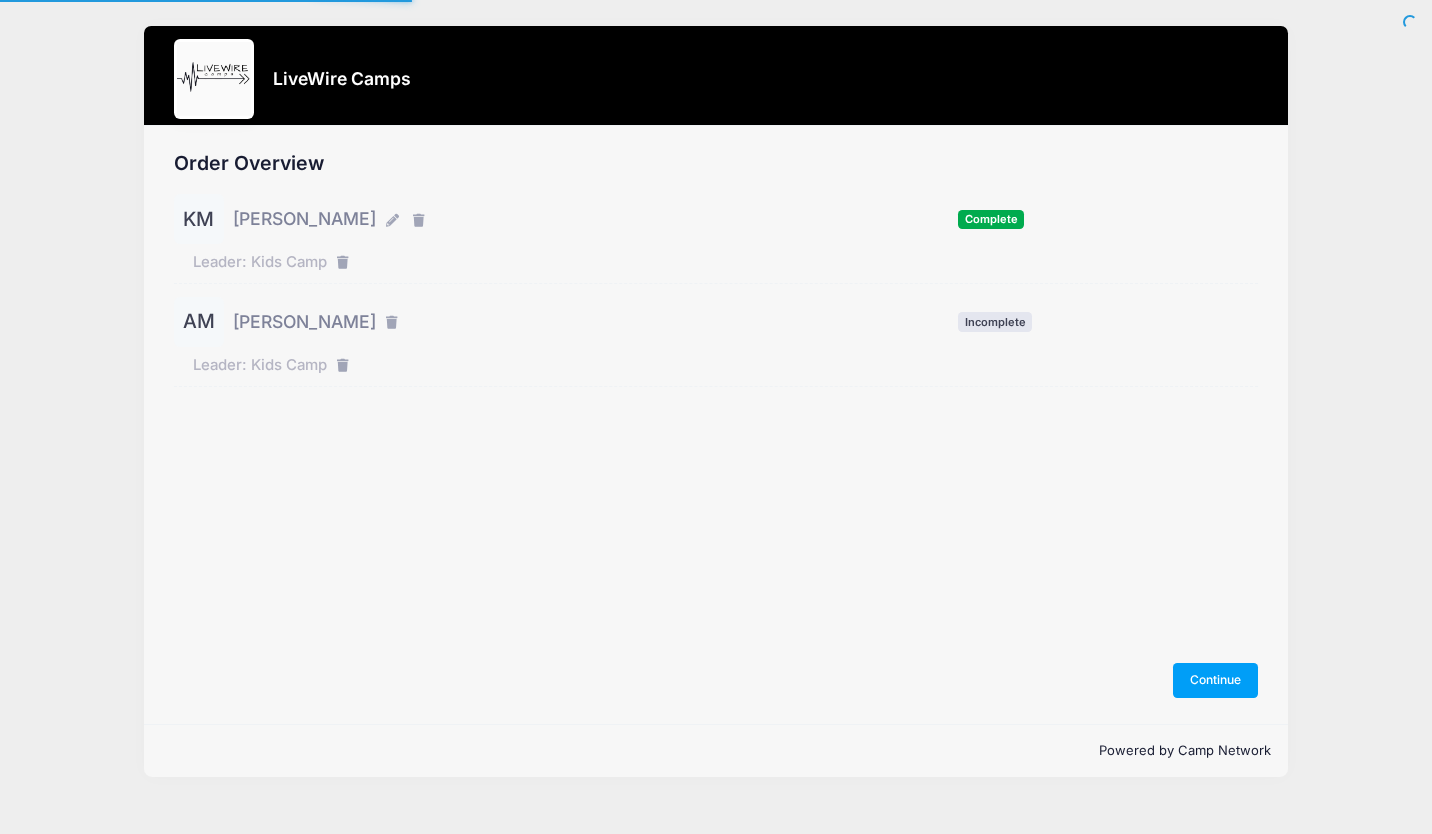 scroll, scrollTop: 0, scrollLeft: 0, axis: both 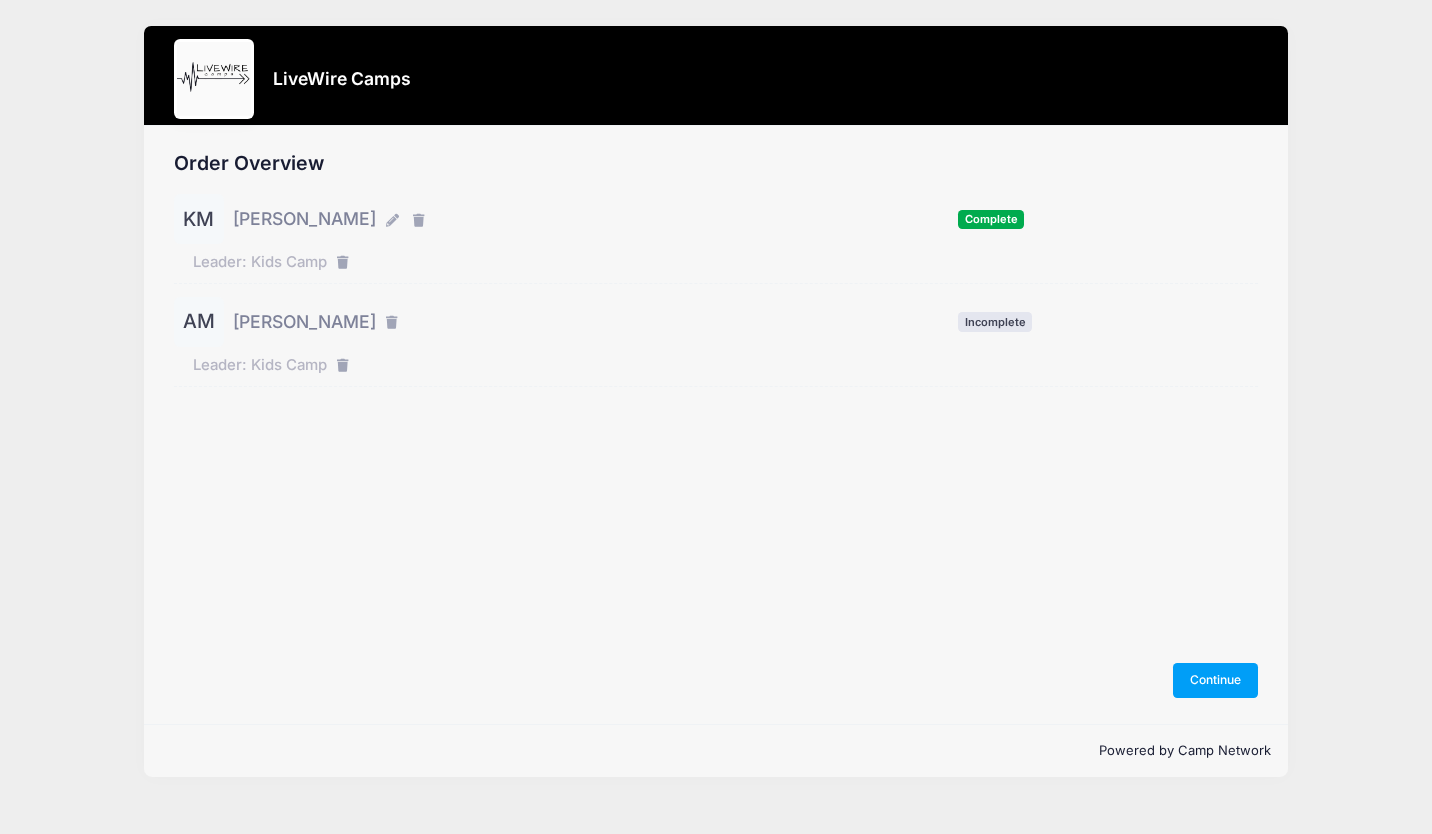 click on "Order Overview
KM
KARINA MORALES
Complete
AM" at bounding box center [715, 425] 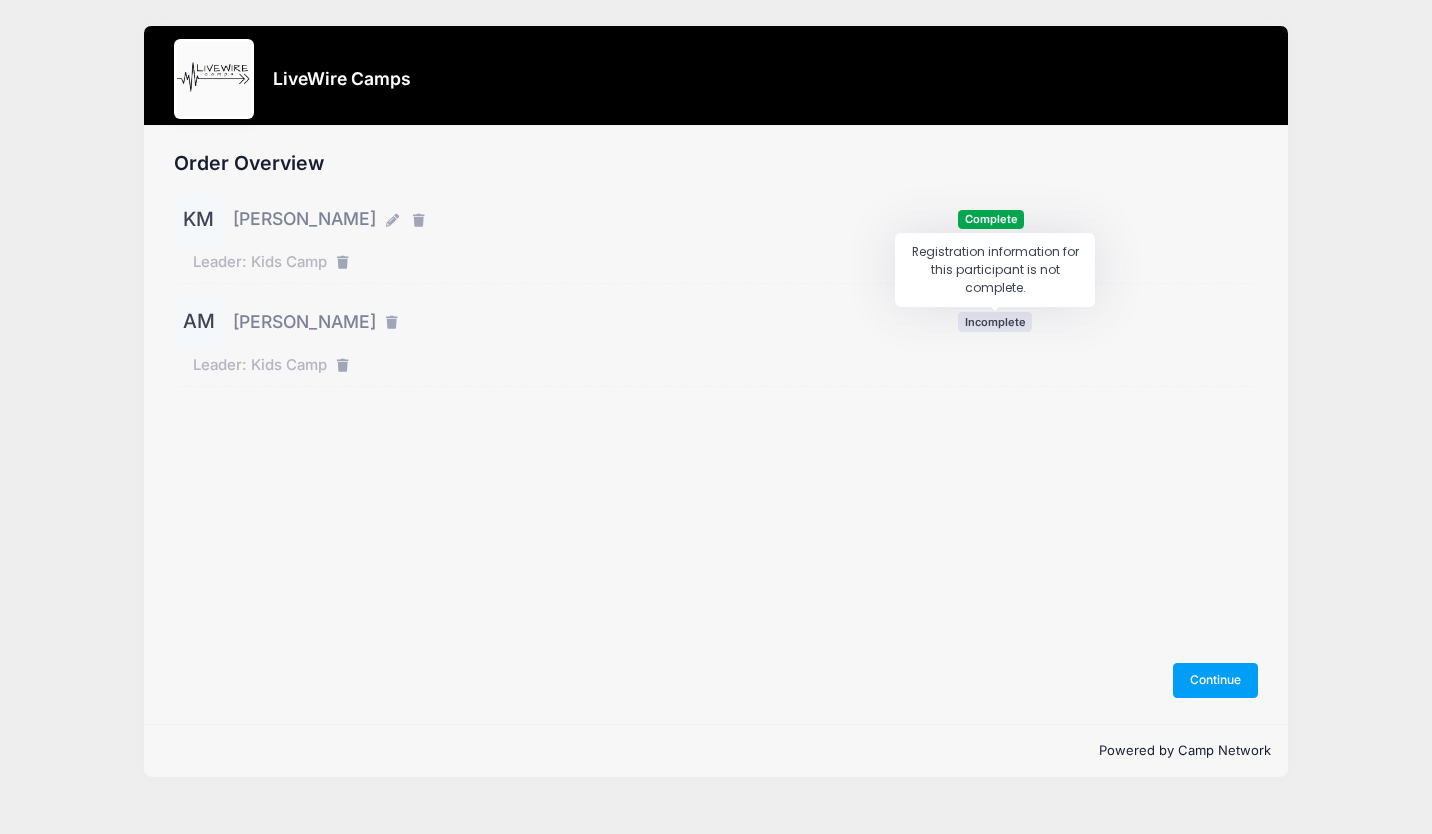 click on "Incomplete" at bounding box center (995, 321) 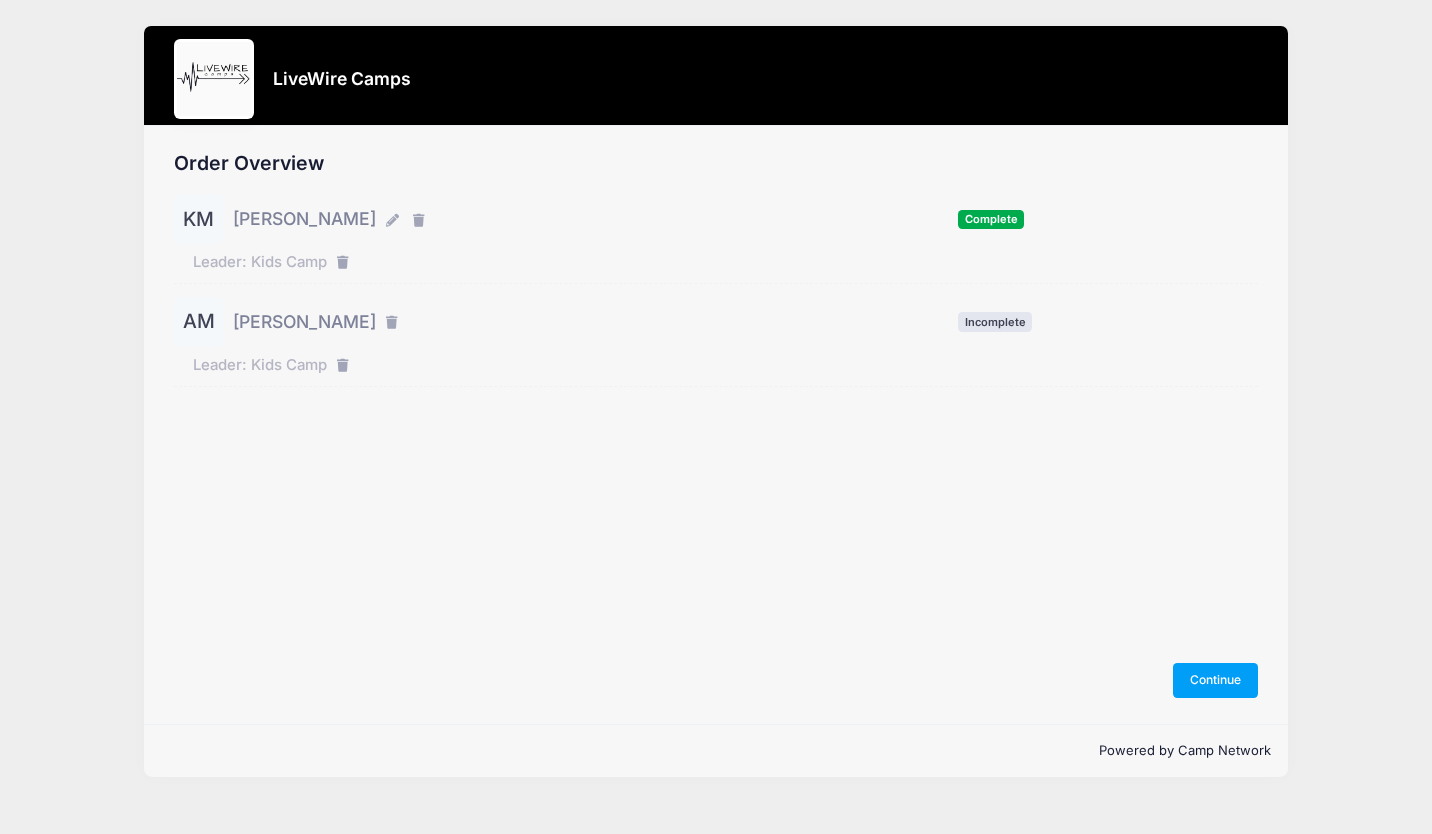 click on "AM
ABIGAIL MORALES
Incomplete" at bounding box center [716, 322] 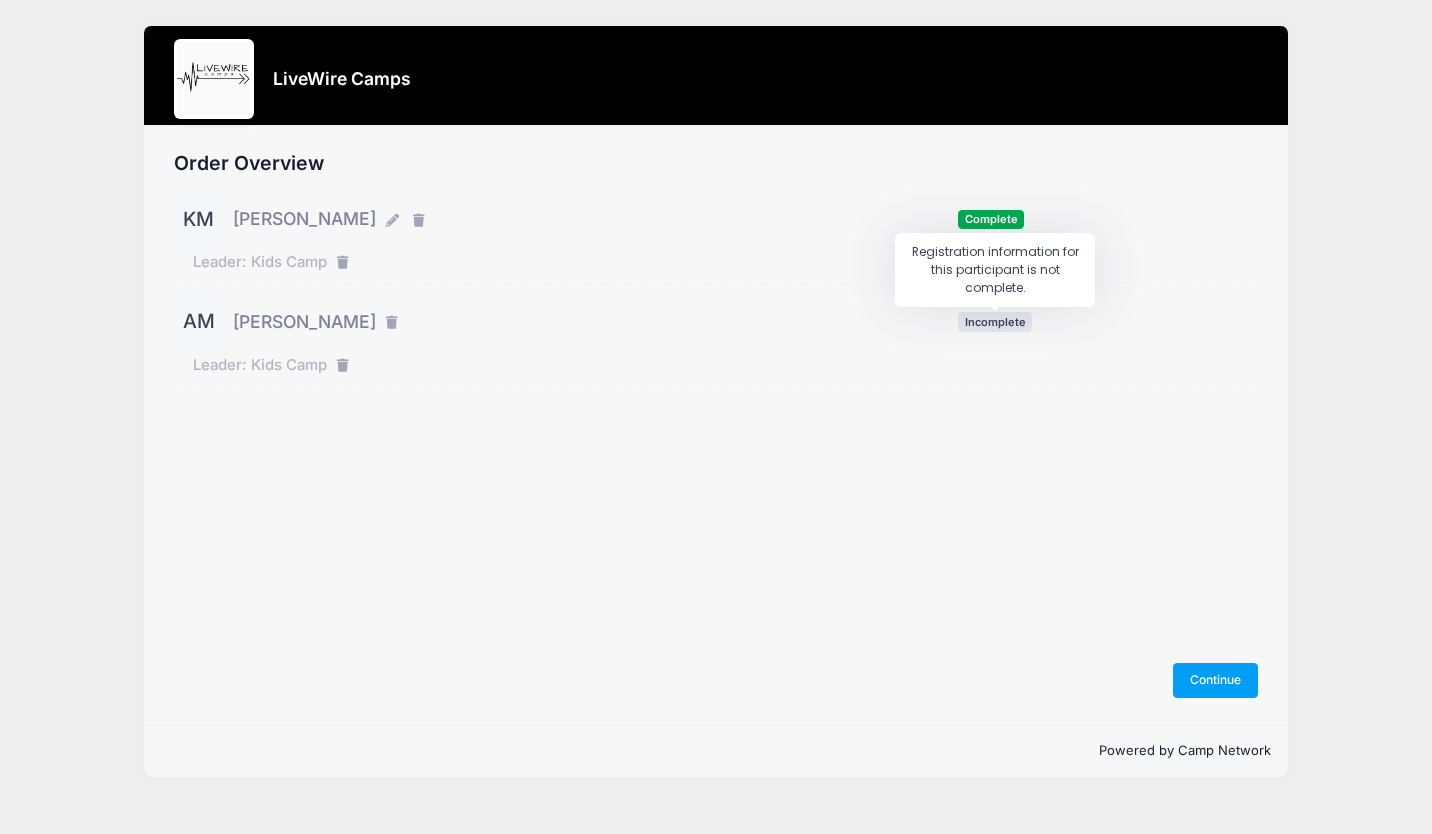 click on "Registration information for this participant is not complete." at bounding box center [995, 270] 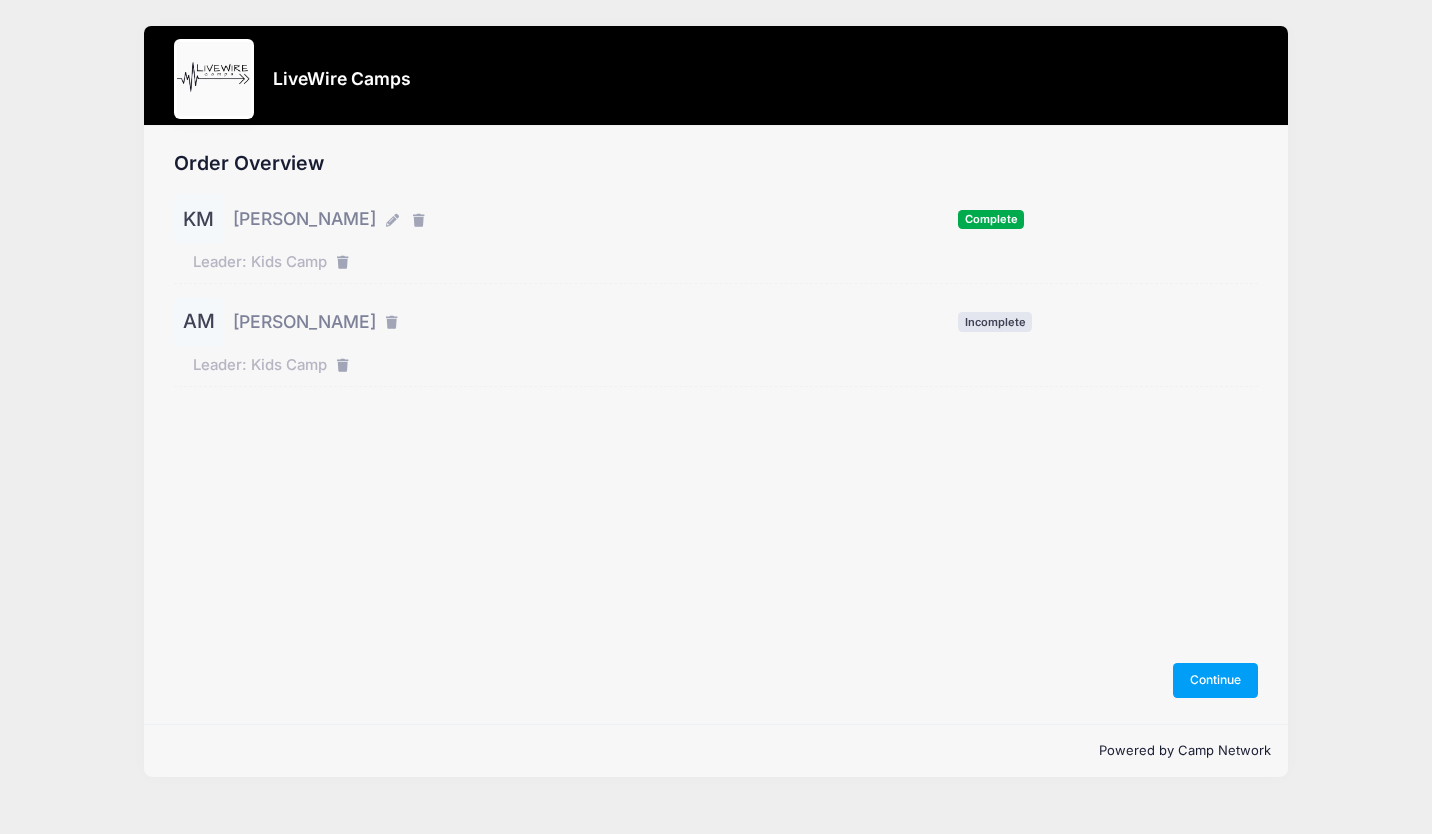 click on "Incomplete" at bounding box center [995, 321] 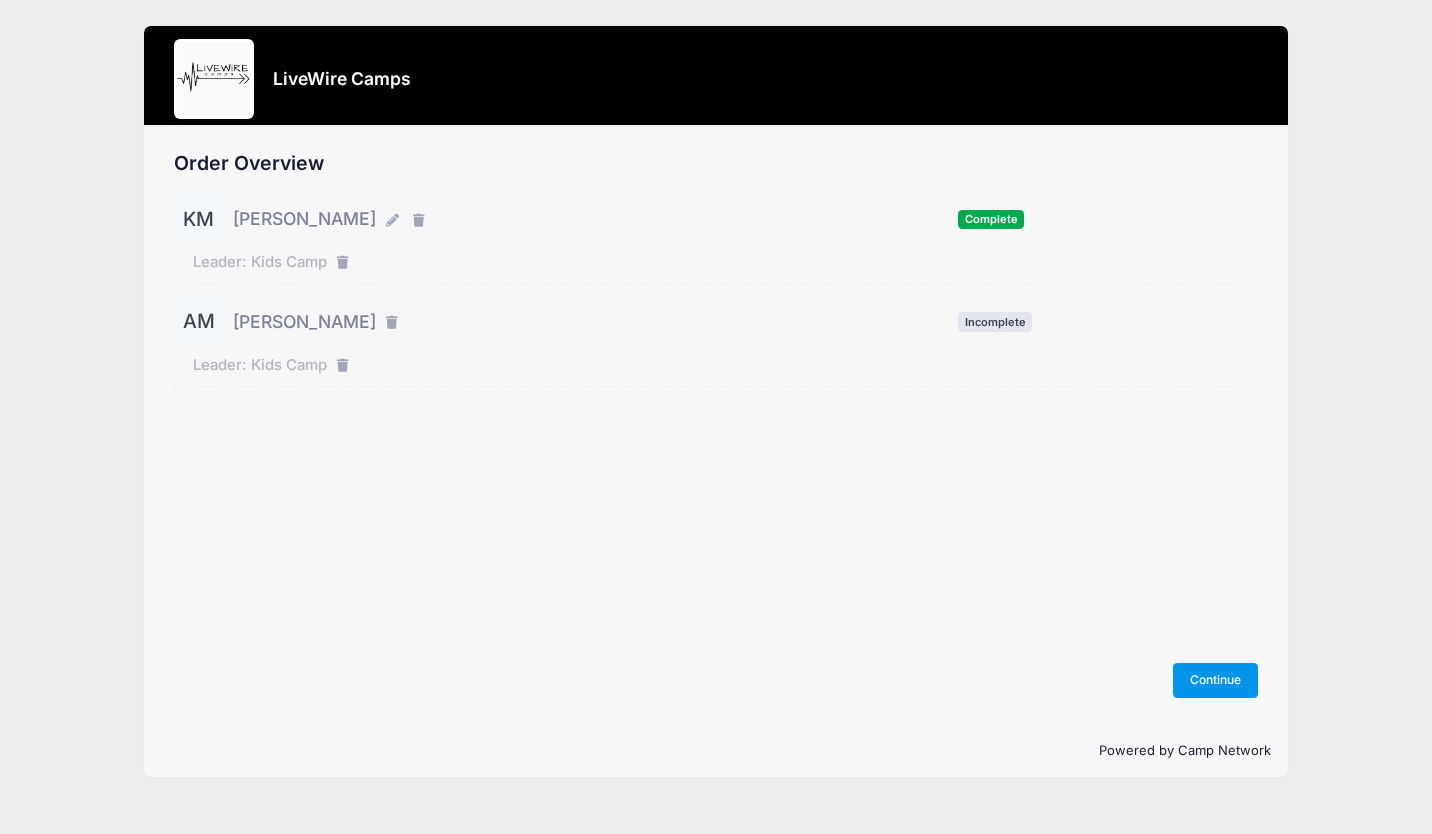 click on "Continue" at bounding box center (1216, 680) 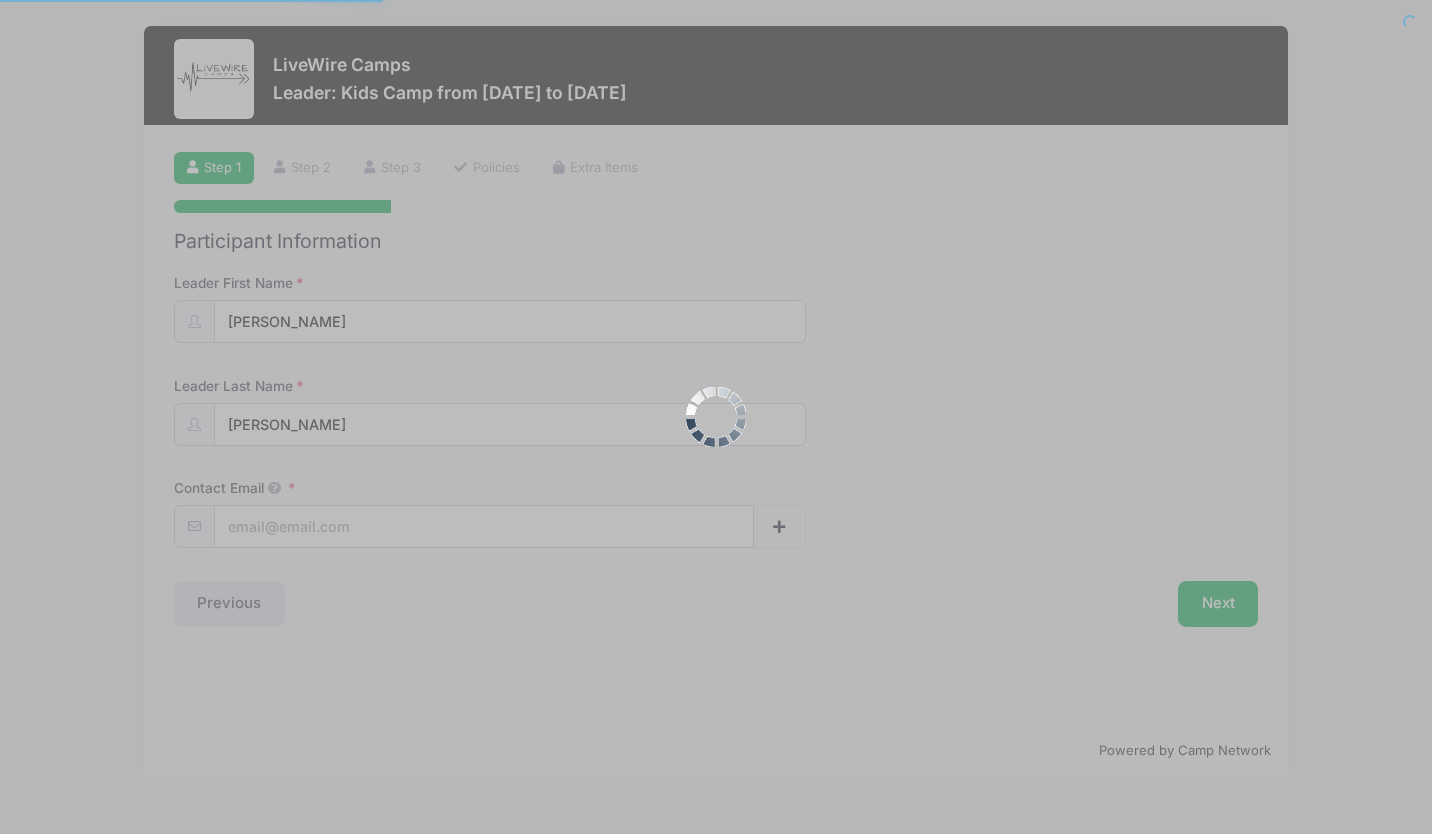scroll, scrollTop: 0, scrollLeft: 0, axis: both 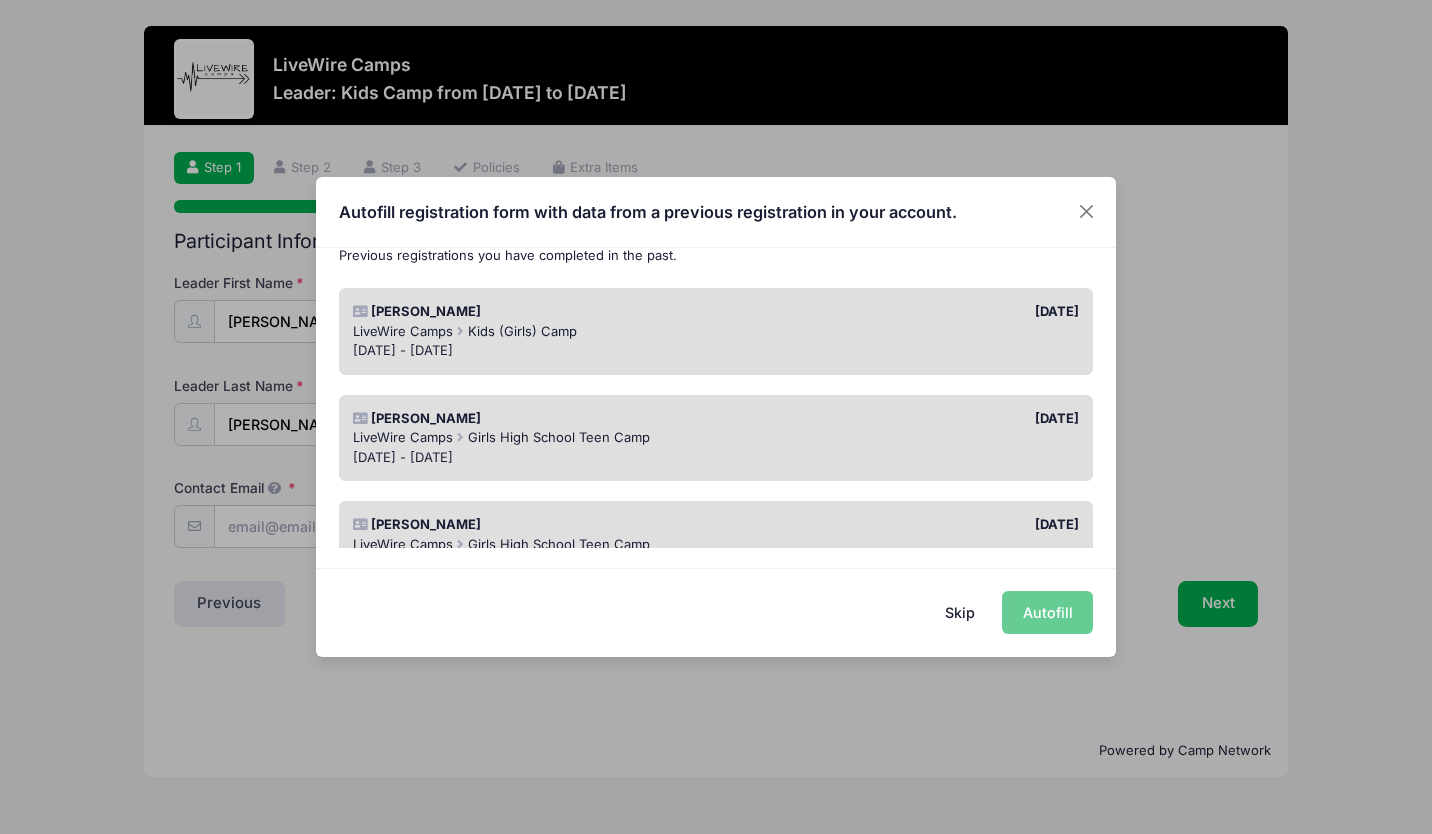 click on "Jul 7 - Jul 11, 2025" at bounding box center (716, 458) 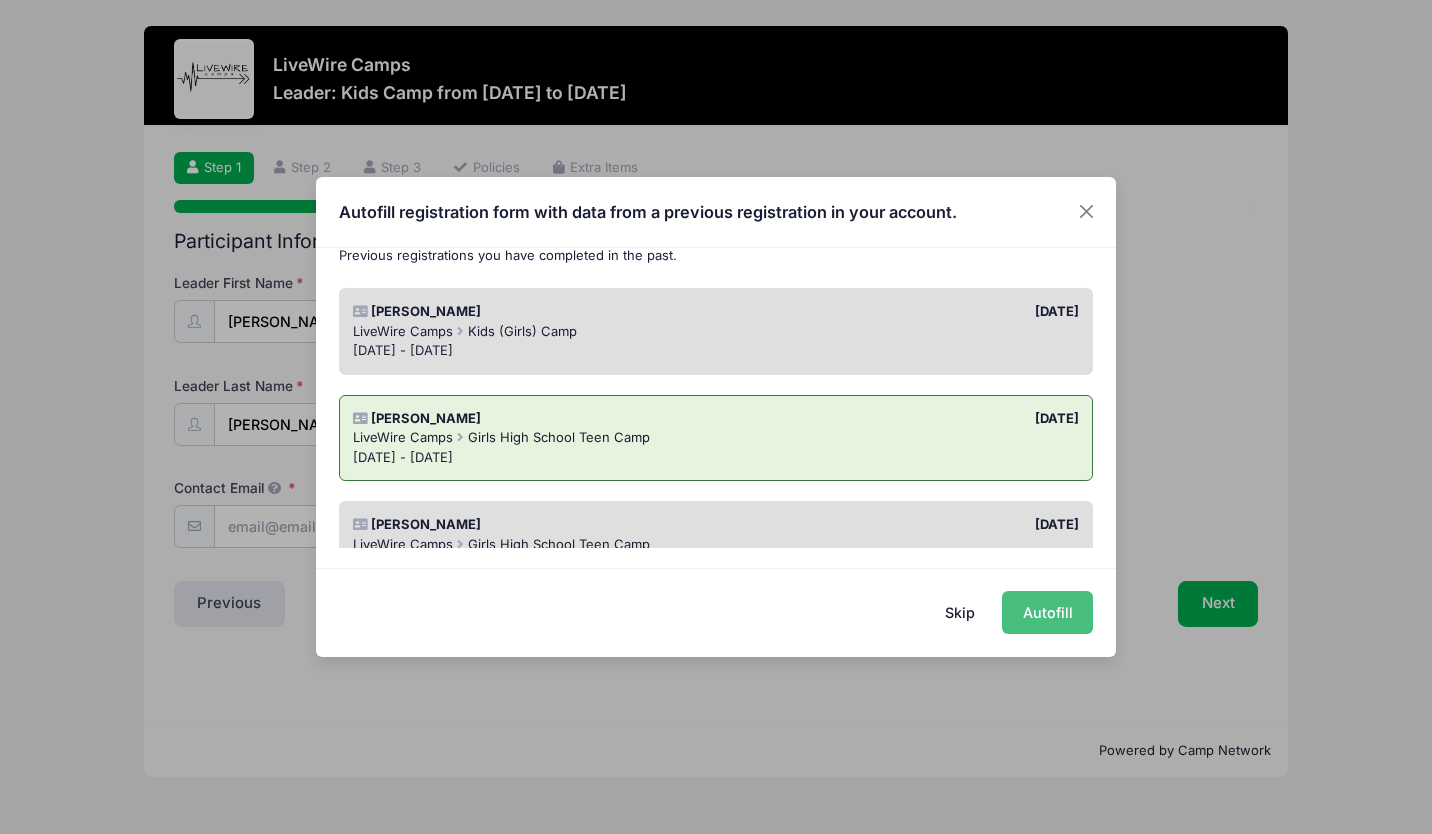 click on "Autofill" at bounding box center (1047, 612) 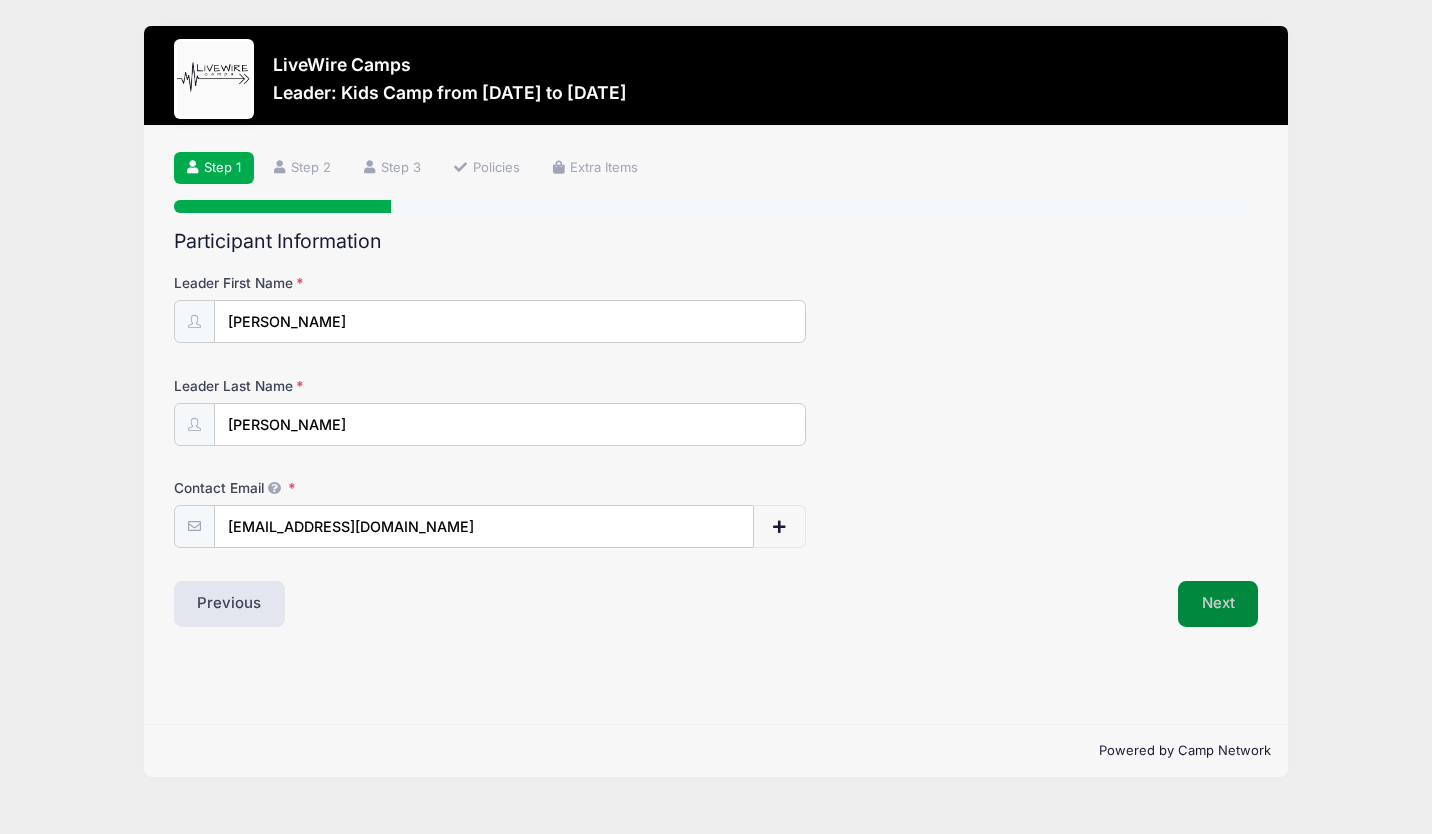 click on "Next" at bounding box center [1218, 604] 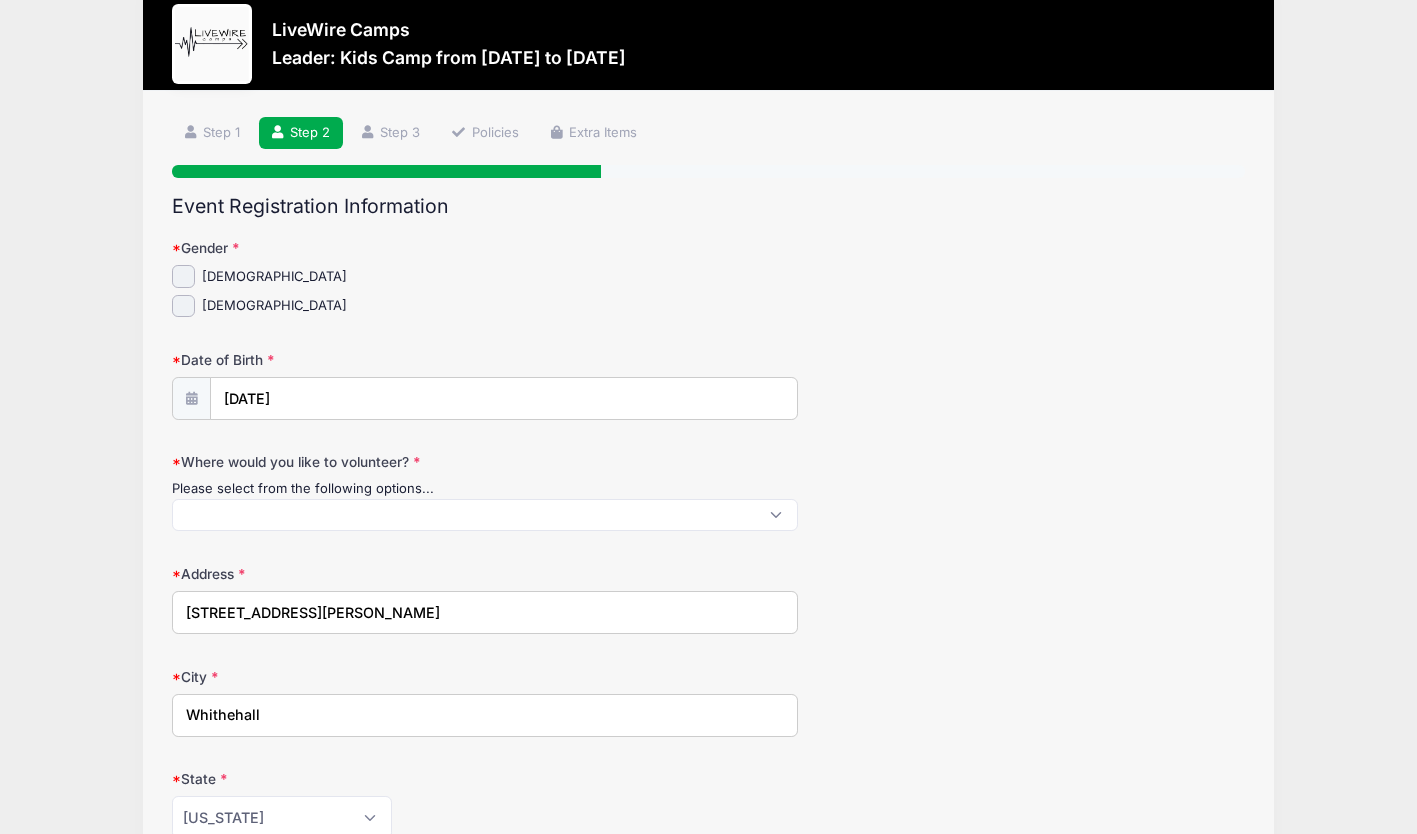 scroll, scrollTop: 40, scrollLeft: 0, axis: vertical 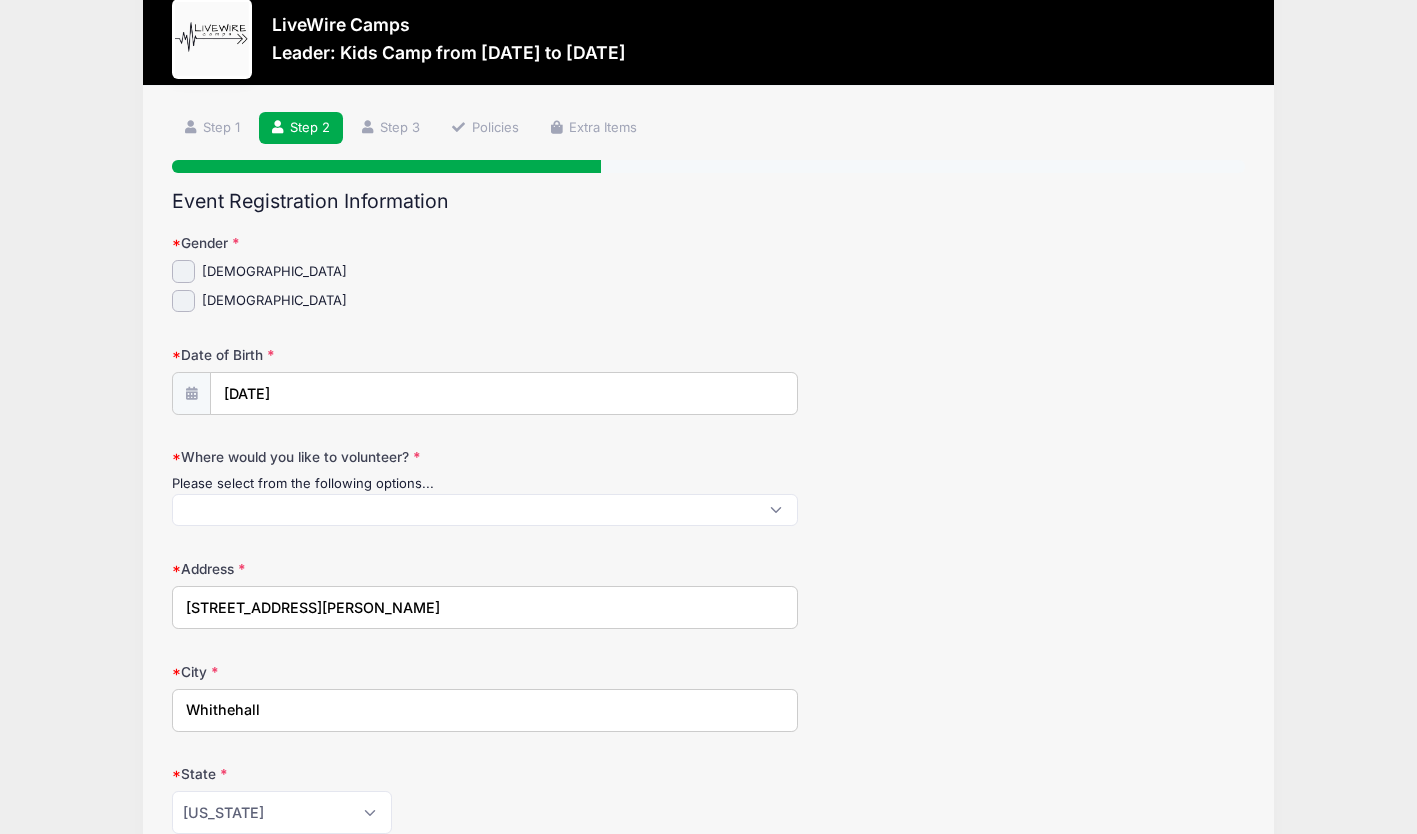 click on "Date of Birth" at bounding box center [350, 355] 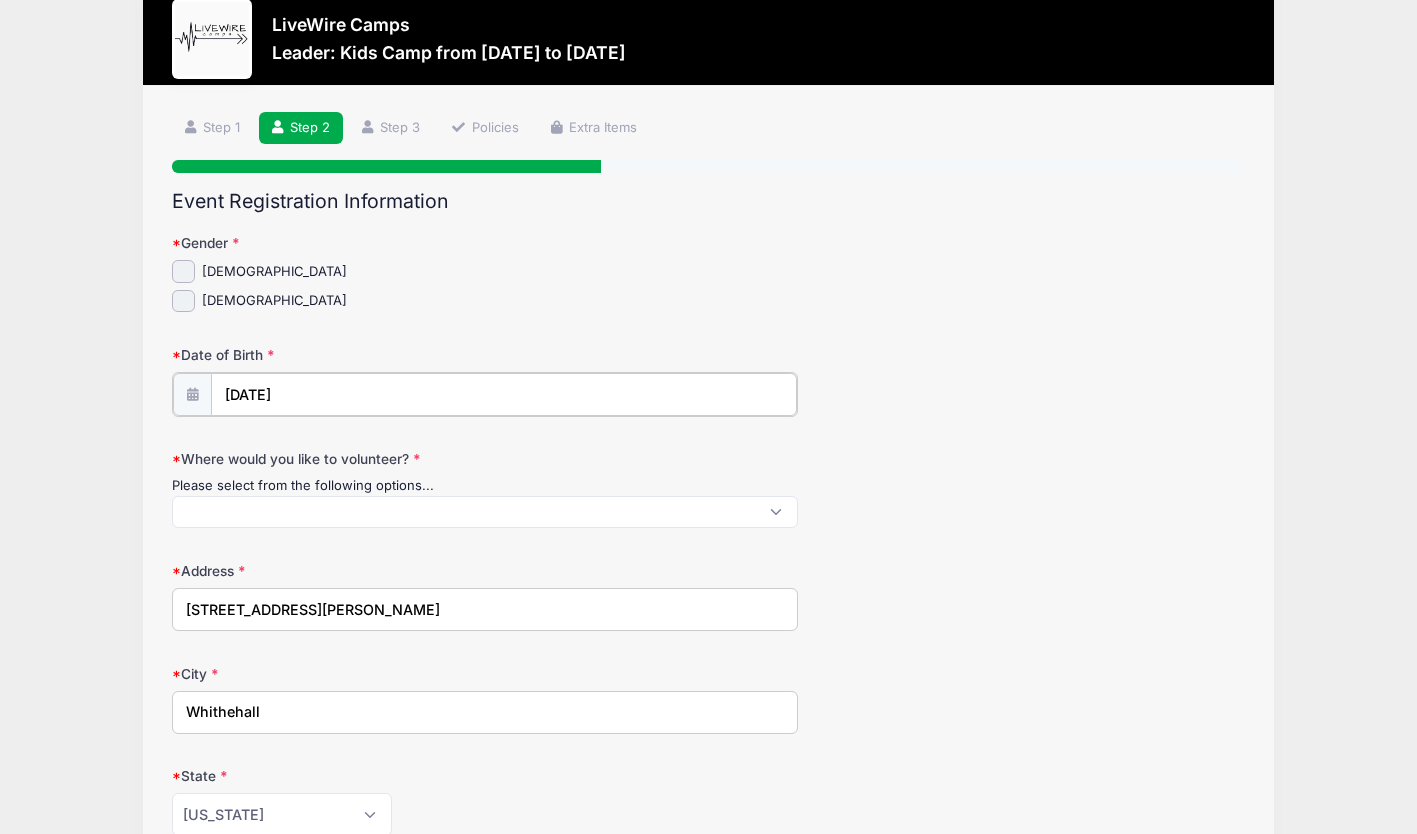 click on "07/11/2011" at bounding box center (504, 394) 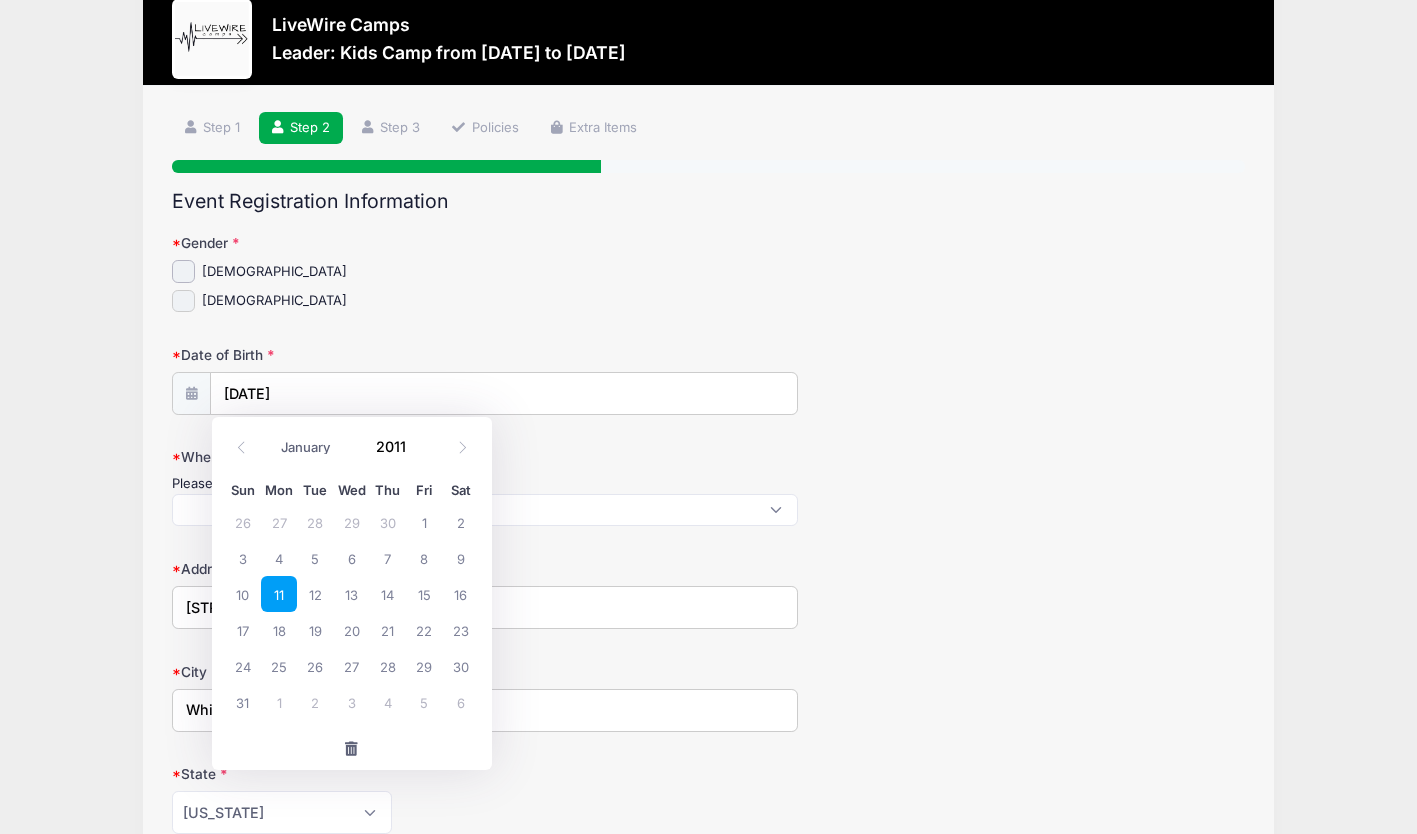 click on "Female" at bounding box center [183, 301] 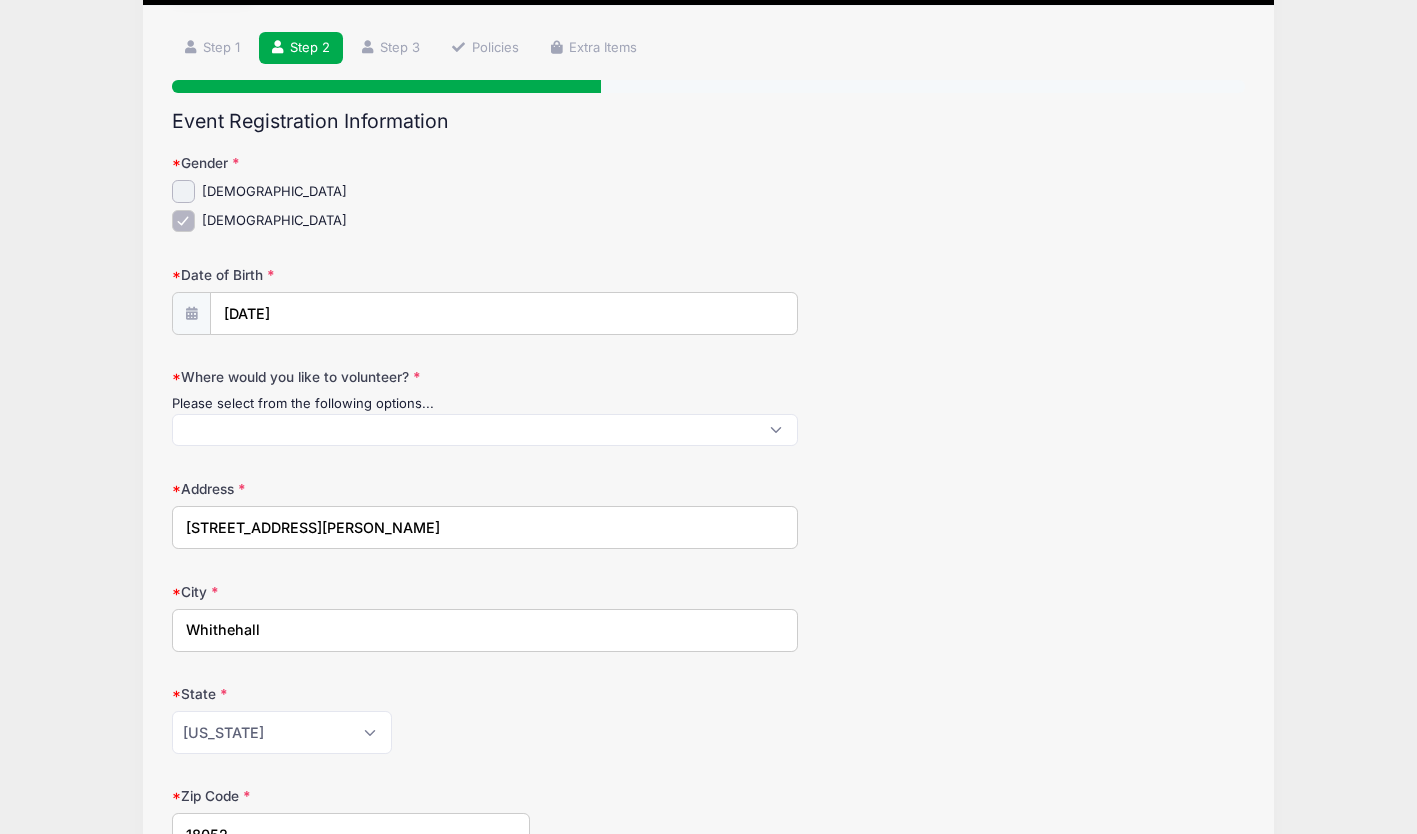 scroll, scrollTop: 200, scrollLeft: 0, axis: vertical 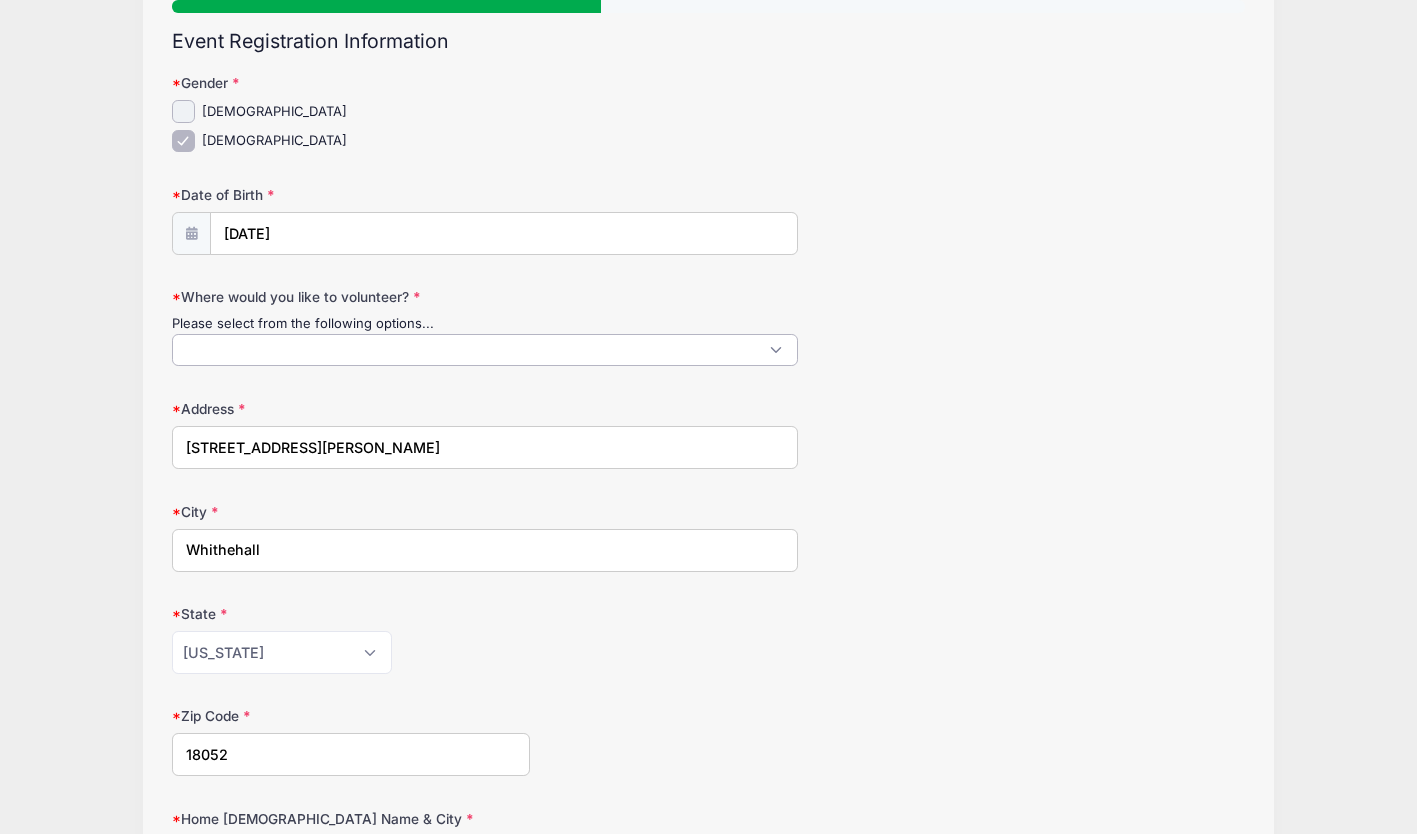 click at bounding box center (485, 350) 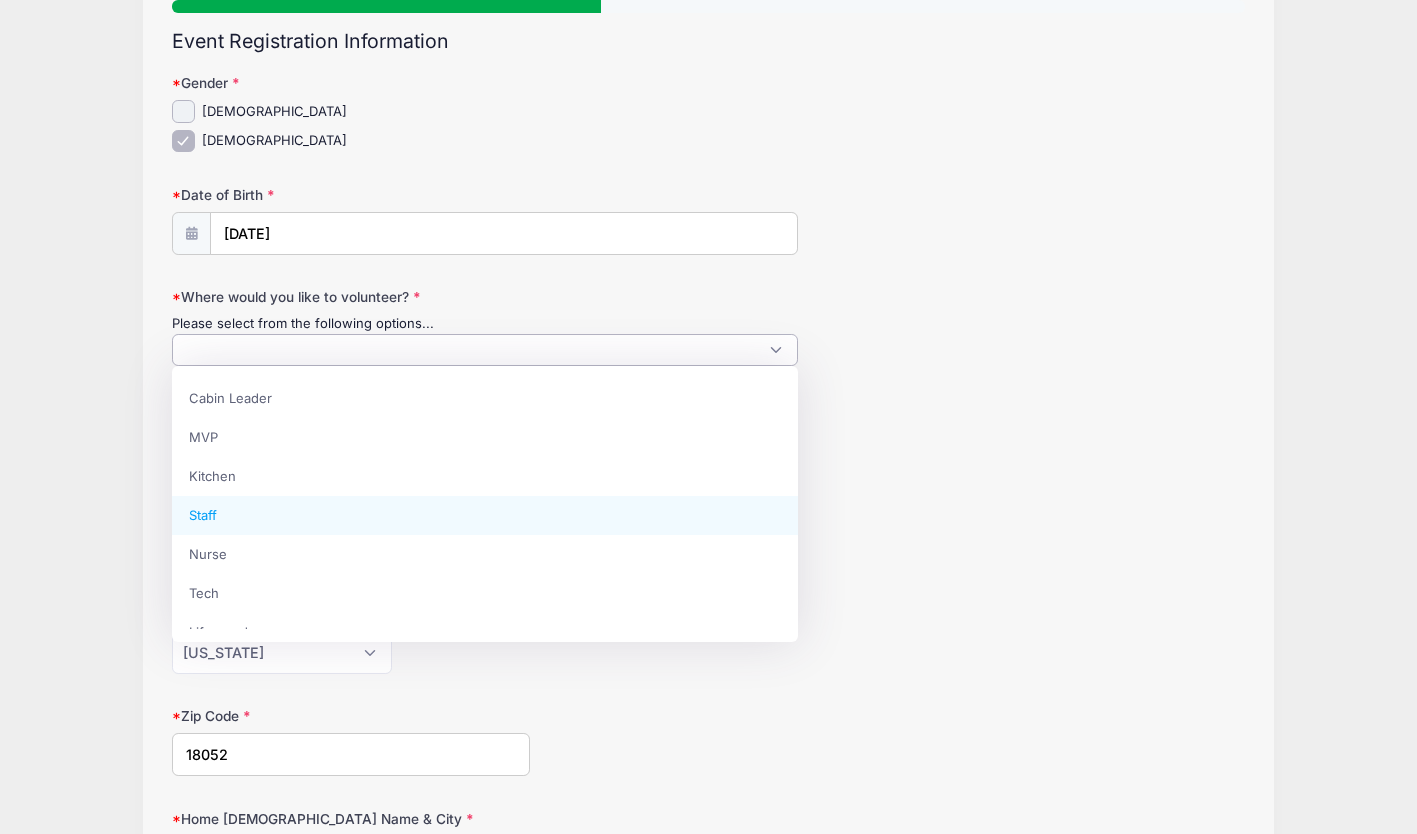 select on "Staff" 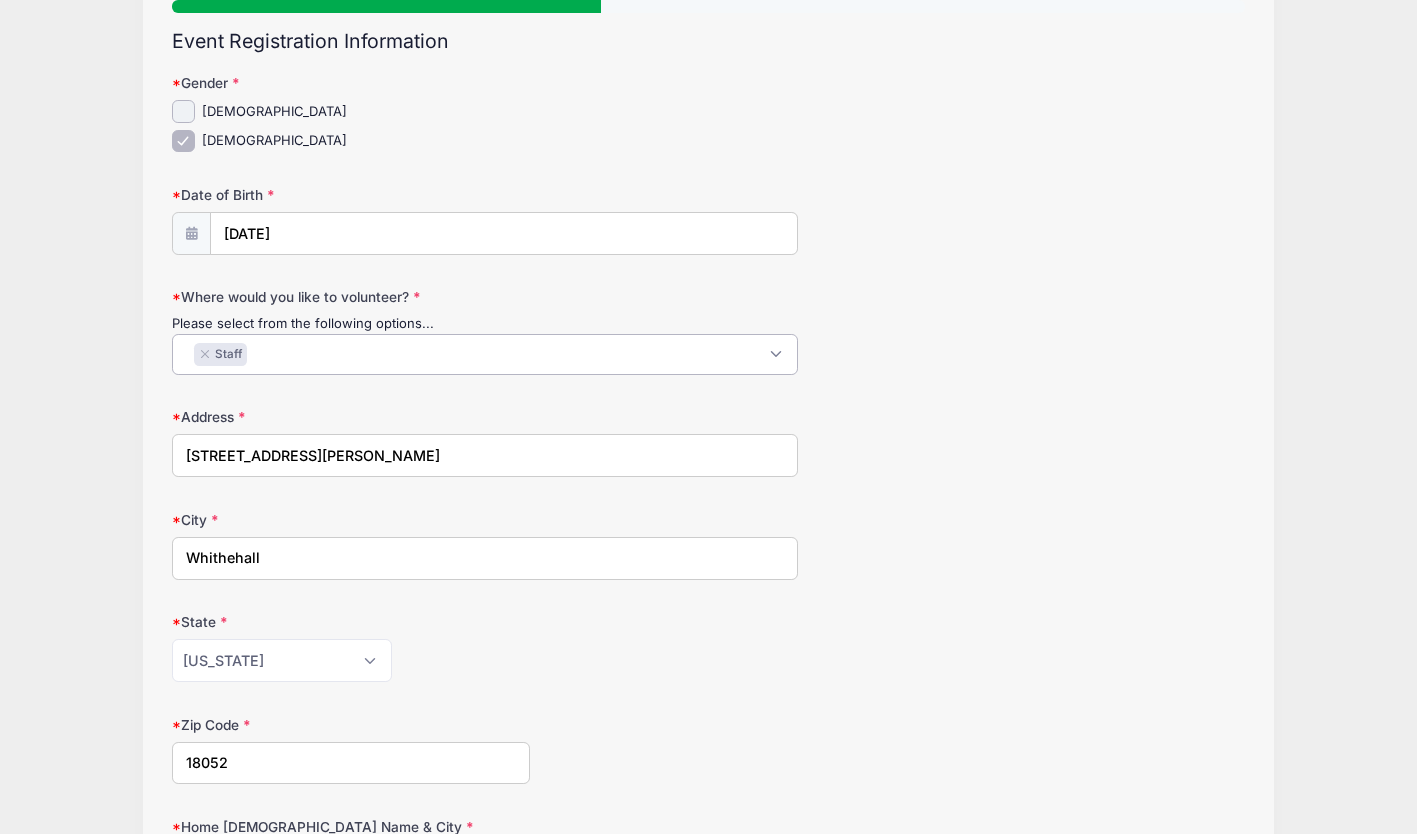 scroll, scrollTop: 55, scrollLeft: 0, axis: vertical 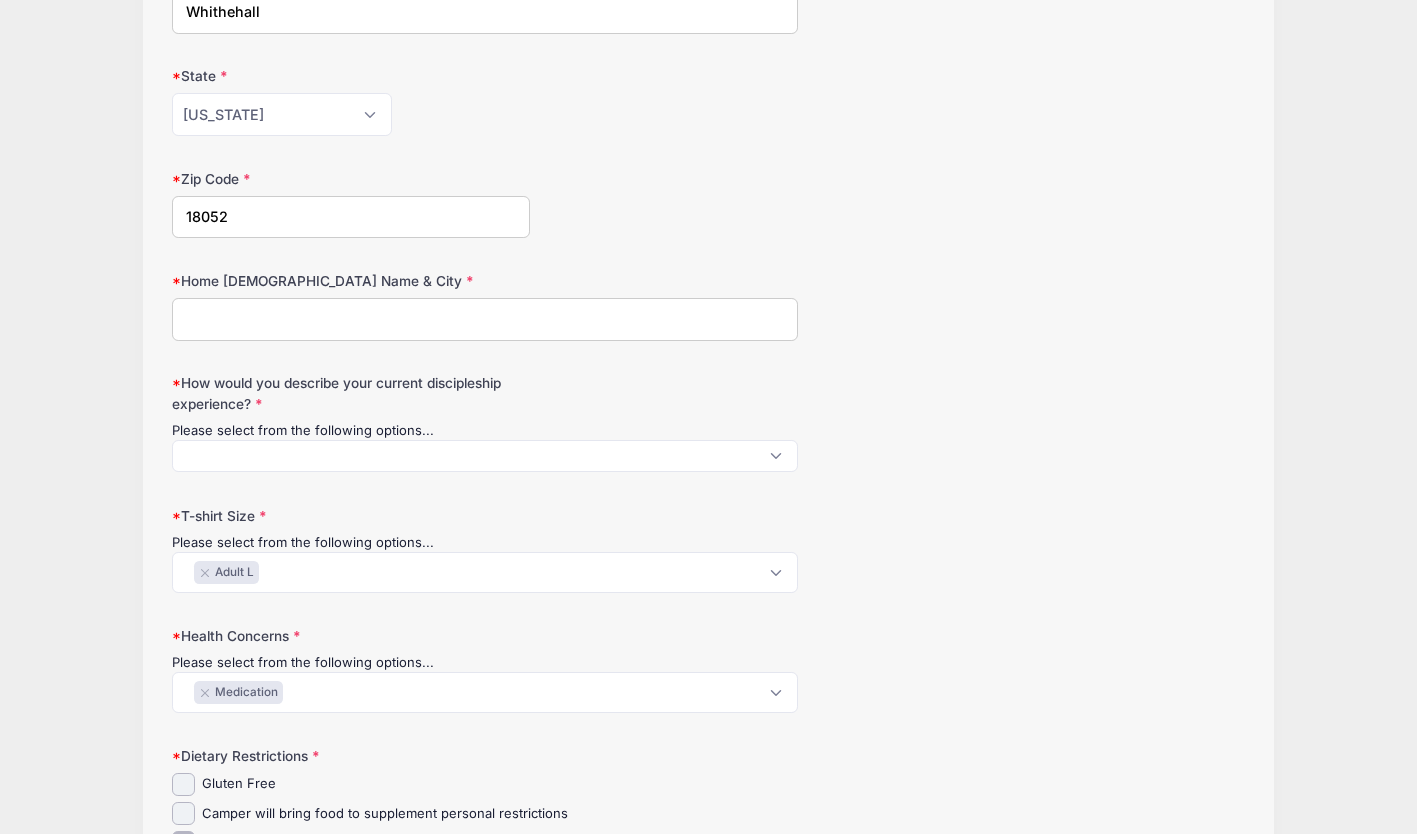 click on "× Adult L" at bounding box center (485, 572) 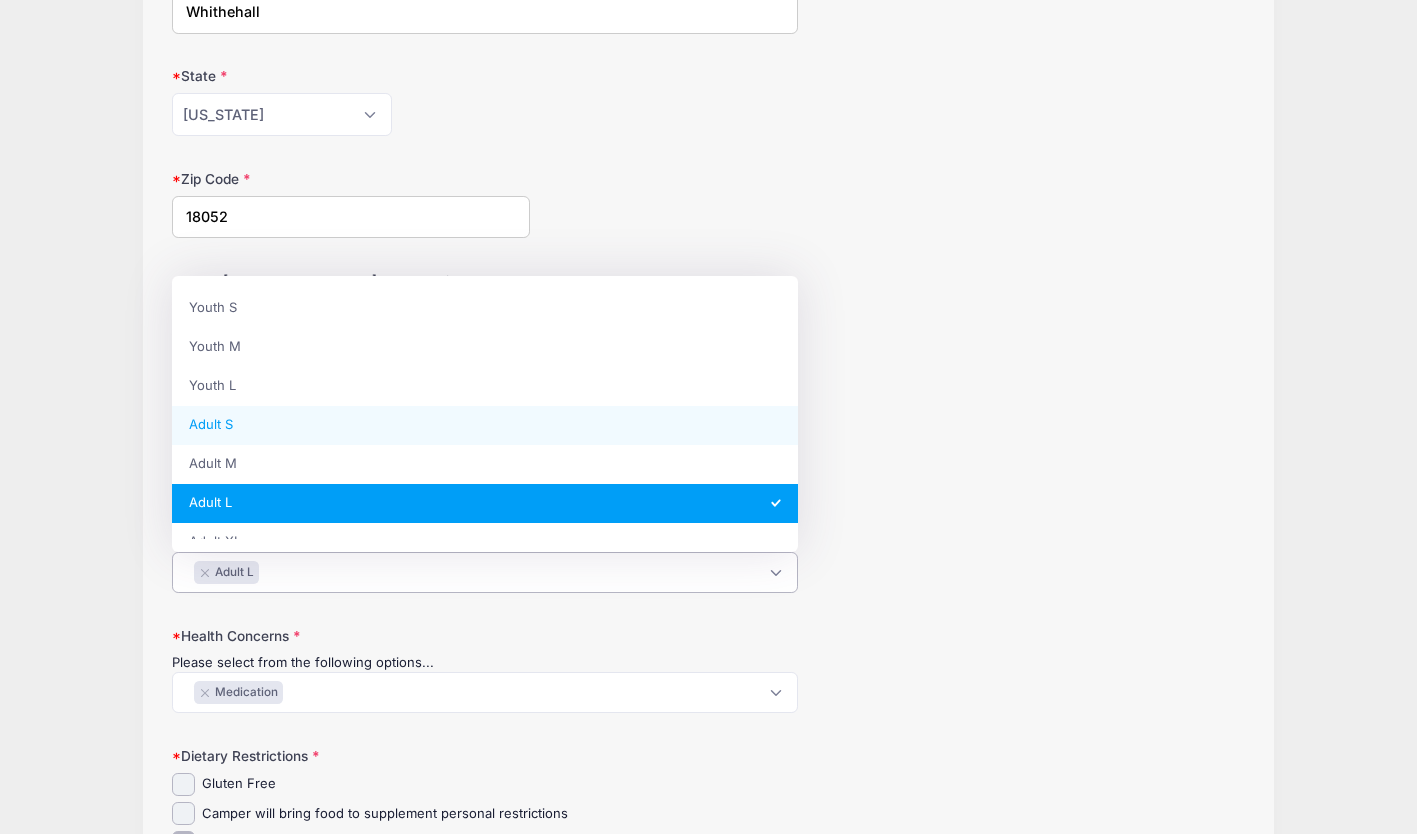 select on "Adult S" 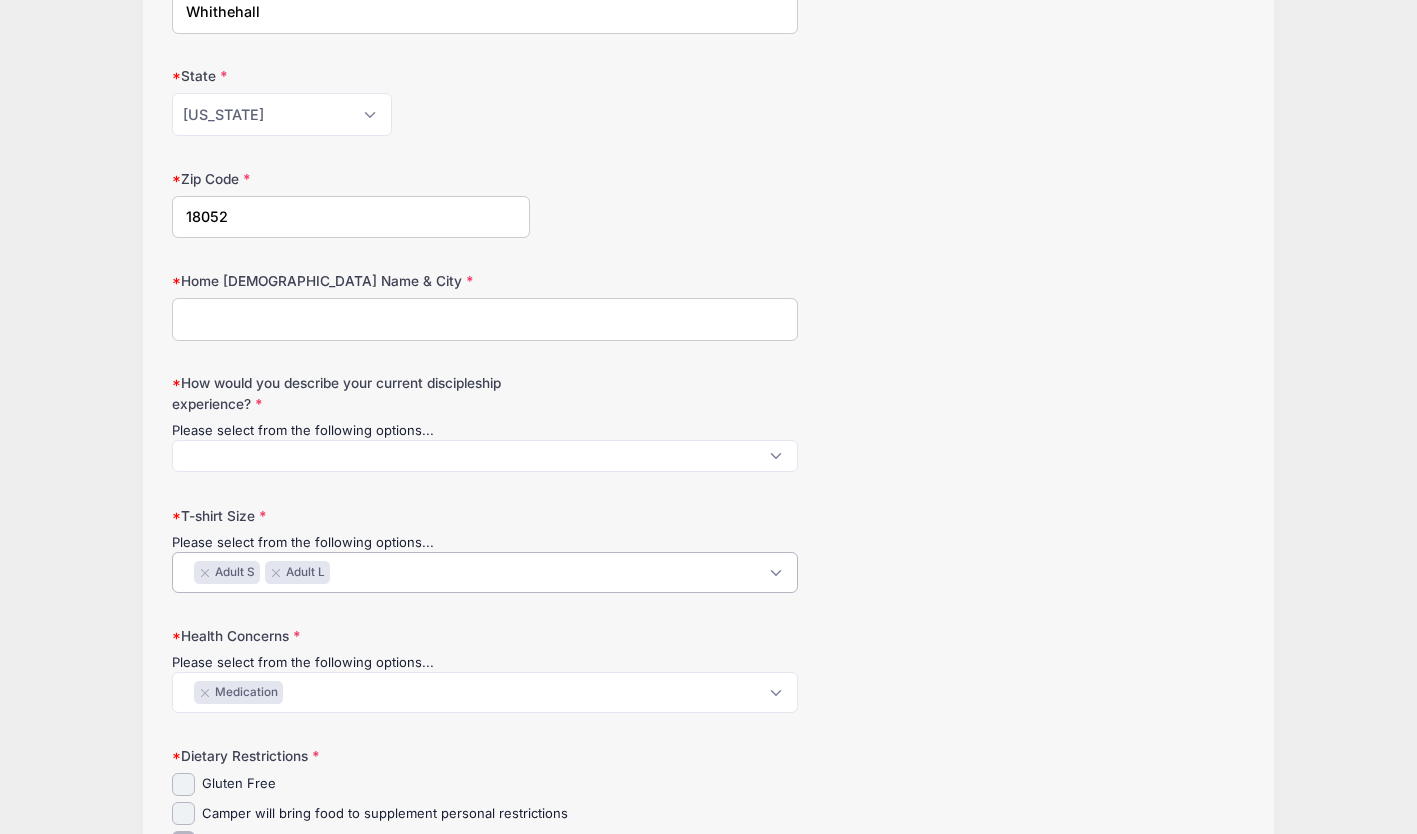 click on "× Adult S × Adult L" at bounding box center [485, 572] 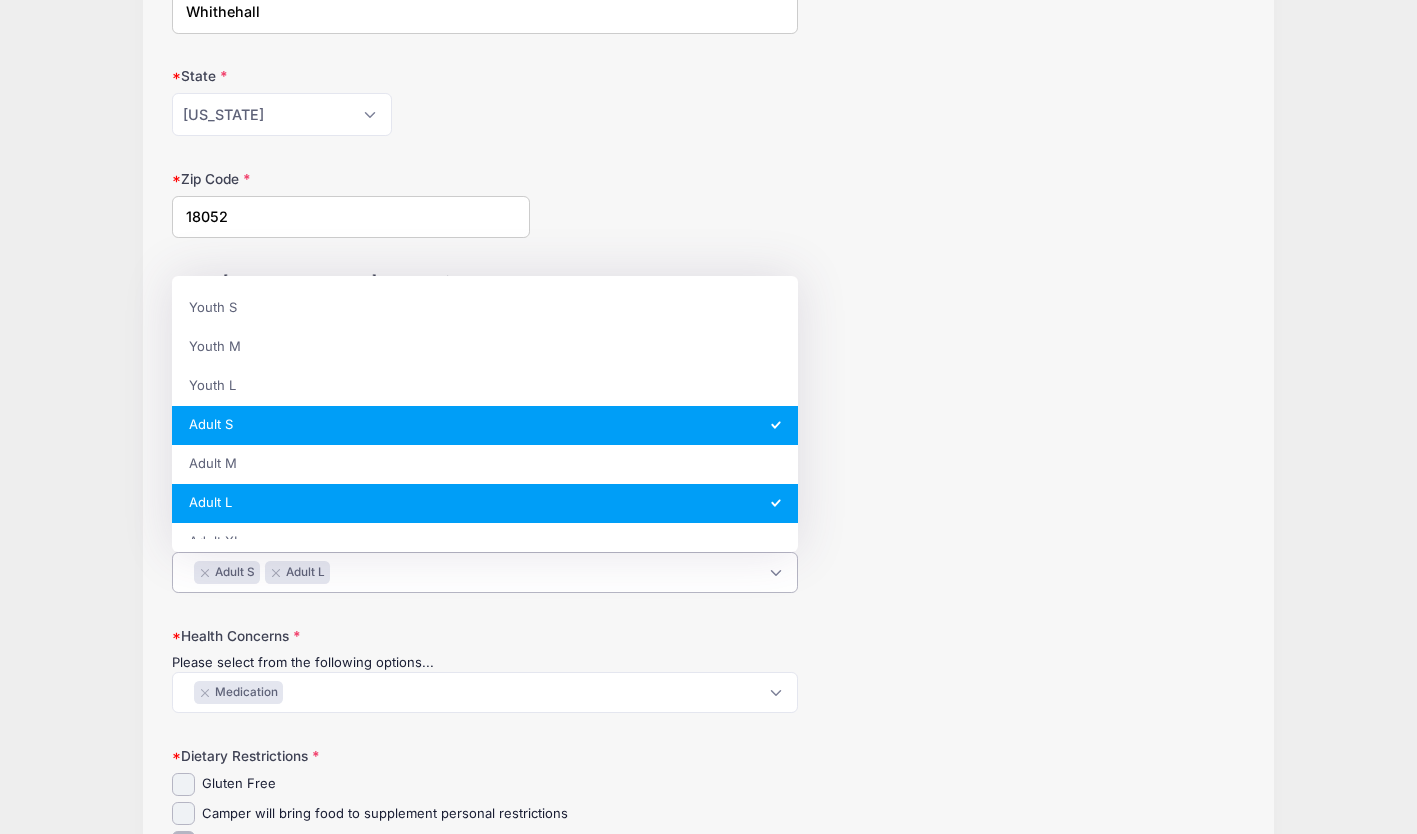 click on "×" at bounding box center (276, 573) 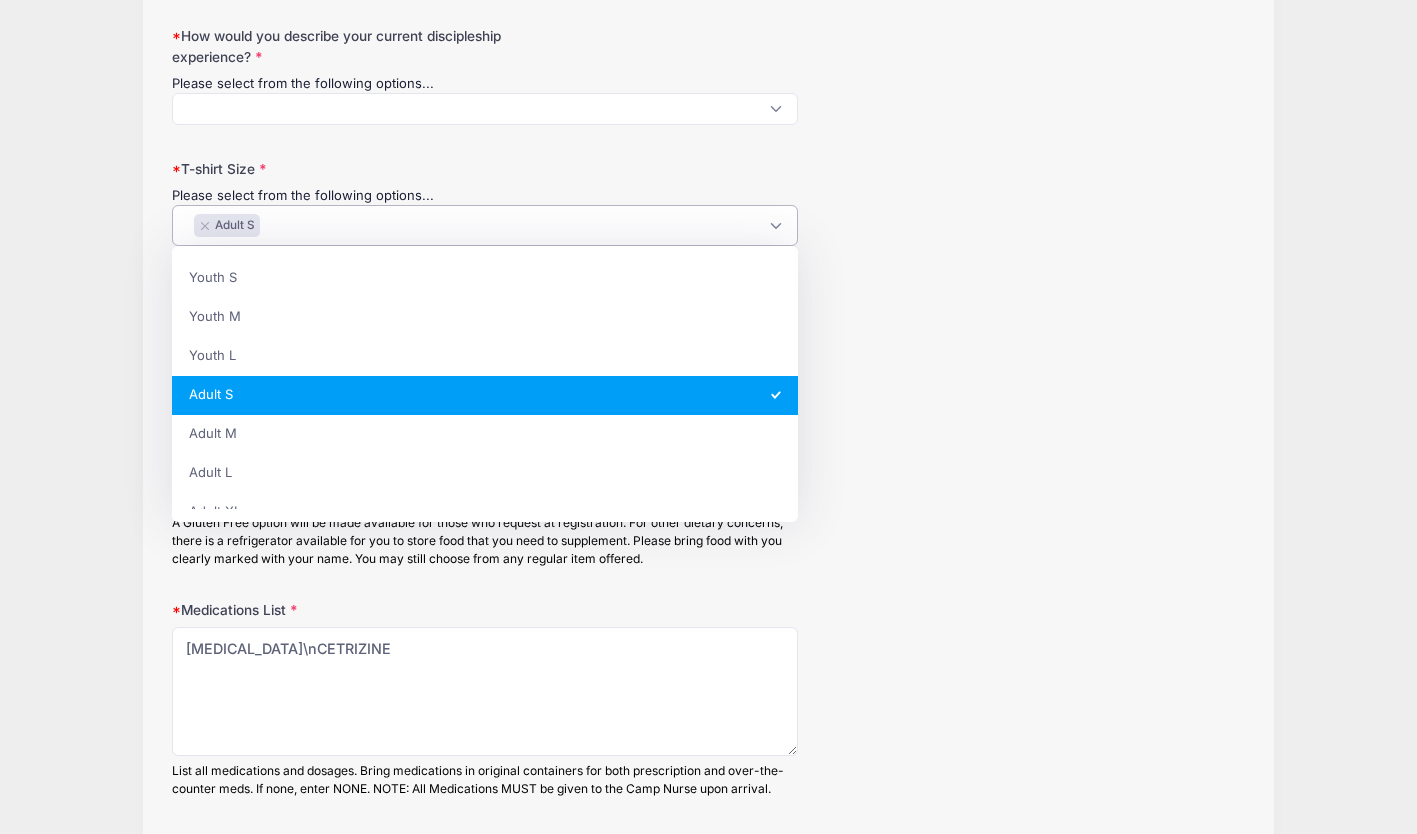 scroll, scrollTop: 1187, scrollLeft: 0, axis: vertical 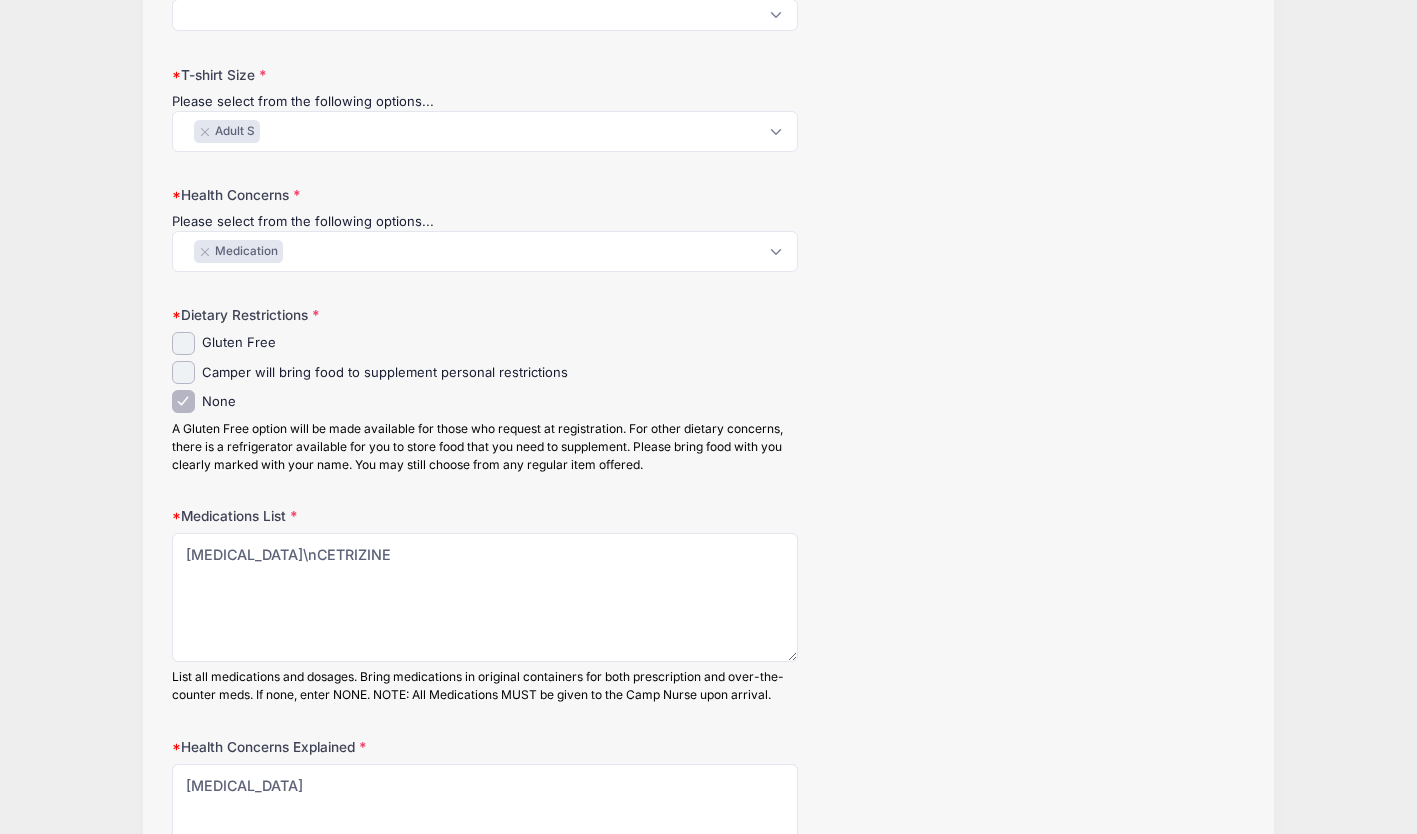 click on "Dietary Restrictions
Gluten Free
Camper will bring food to supplement personal restrictions" at bounding box center [708, 389] 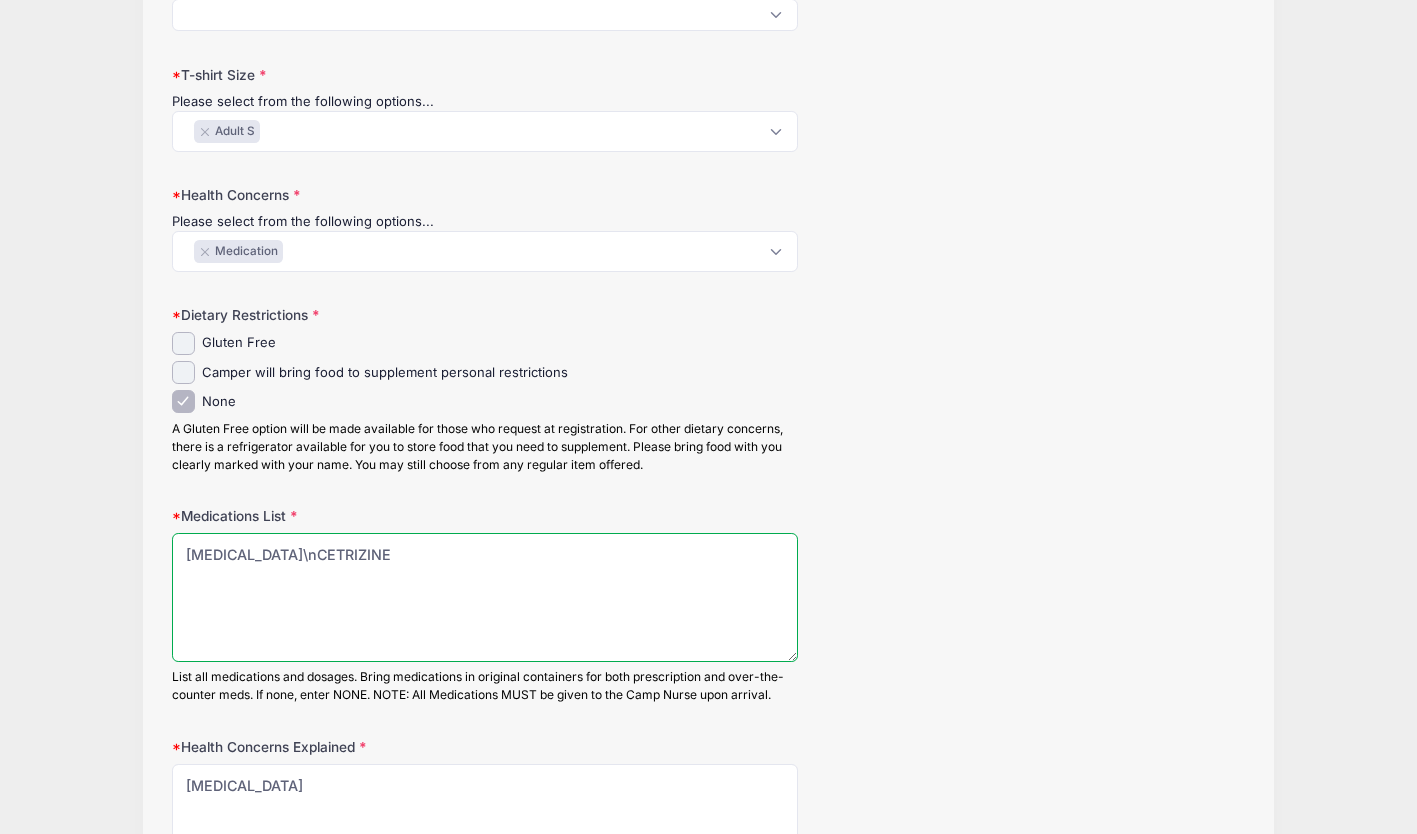 click on "Albuterol\nCETRIZINE" at bounding box center (485, 597) 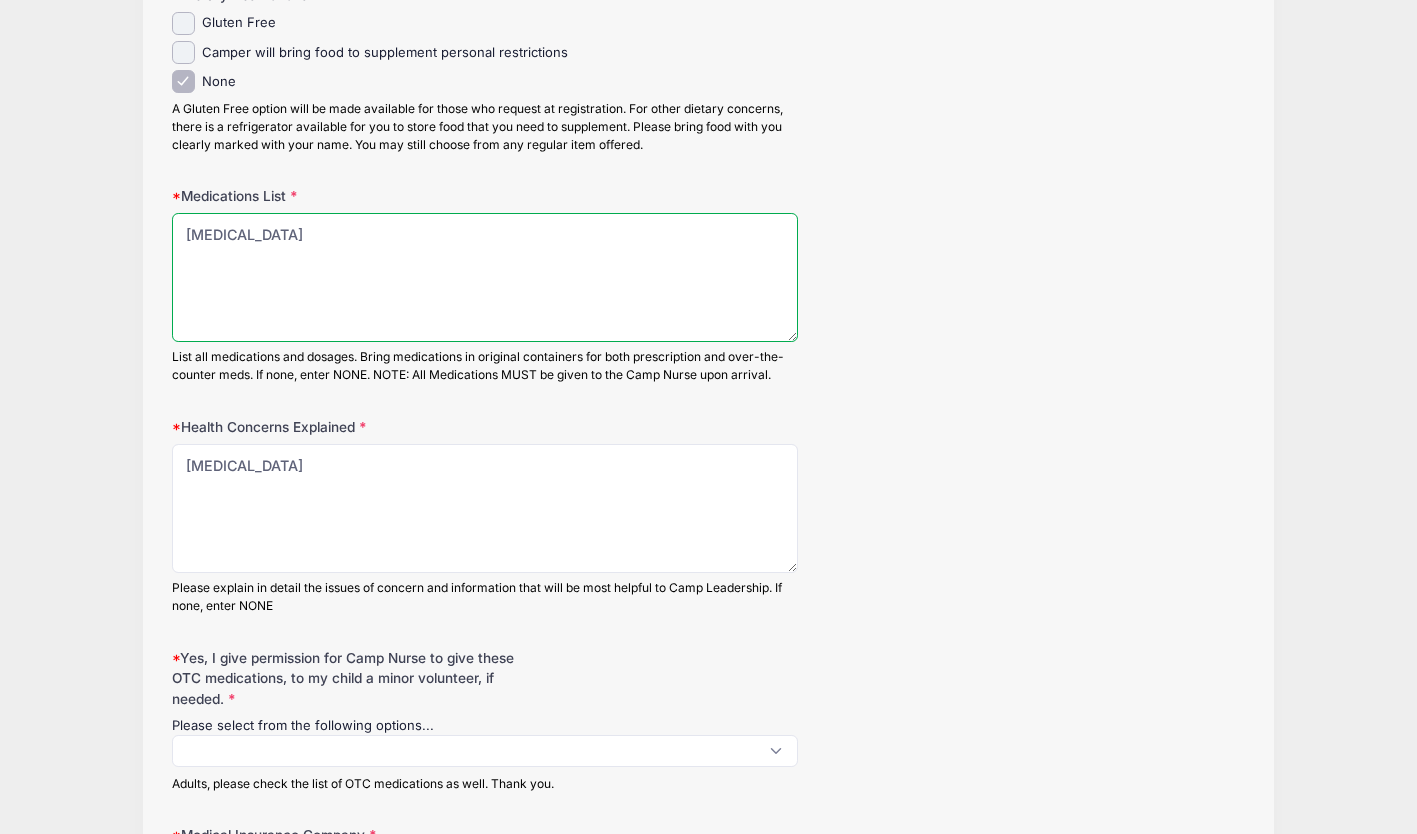 scroll, scrollTop: 1600, scrollLeft: 0, axis: vertical 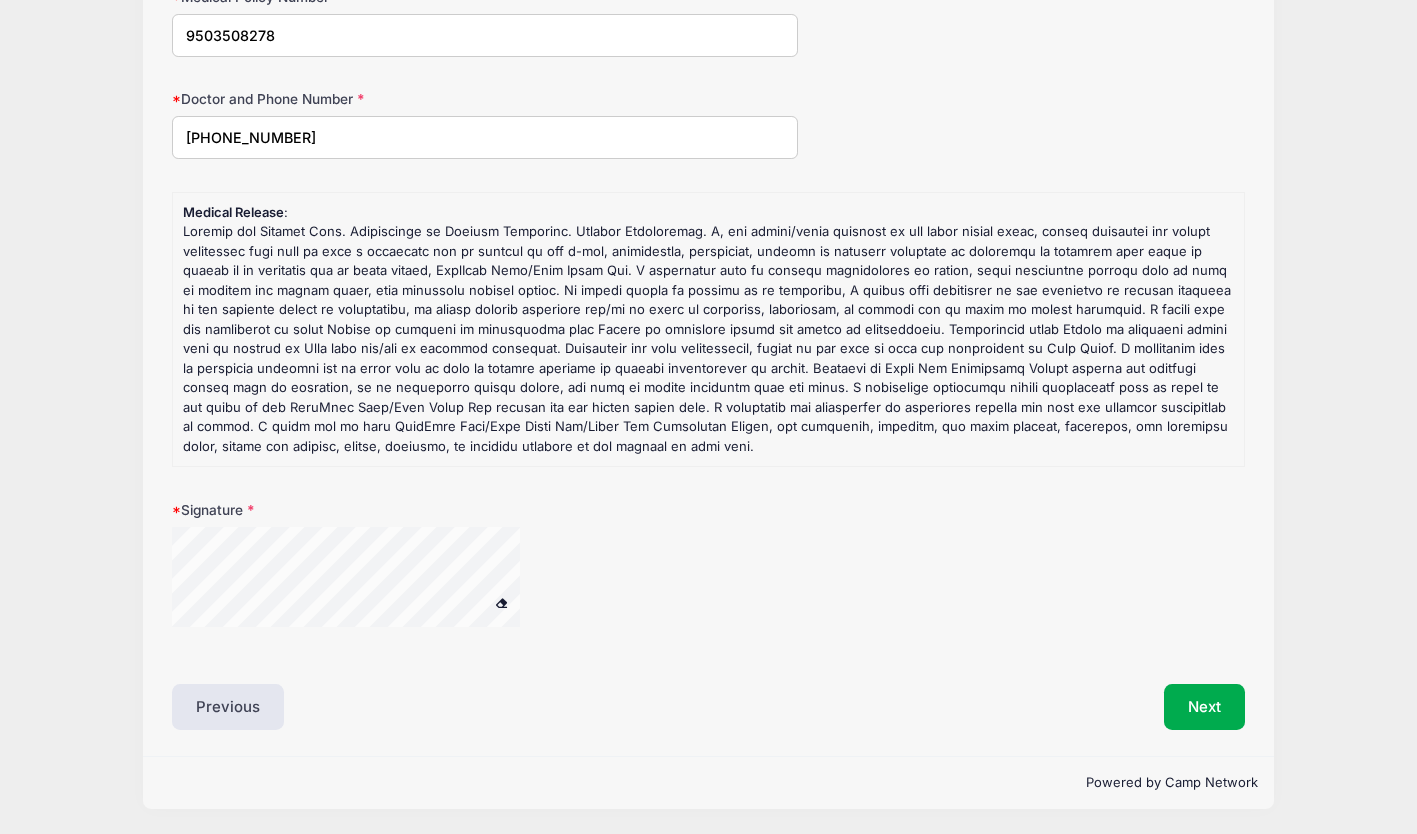 type on "Albuterol" 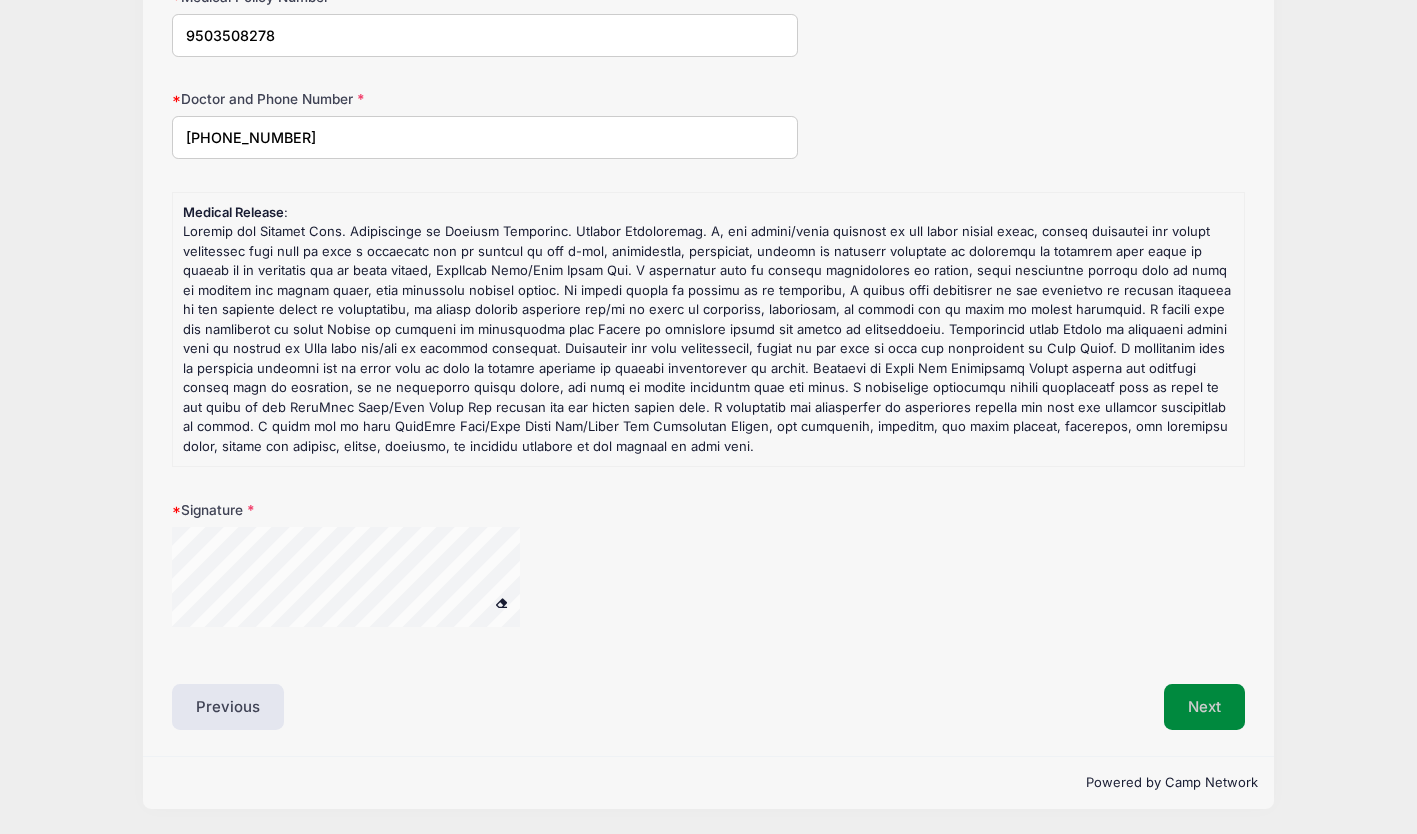 click on "Next" at bounding box center (1204, 707) 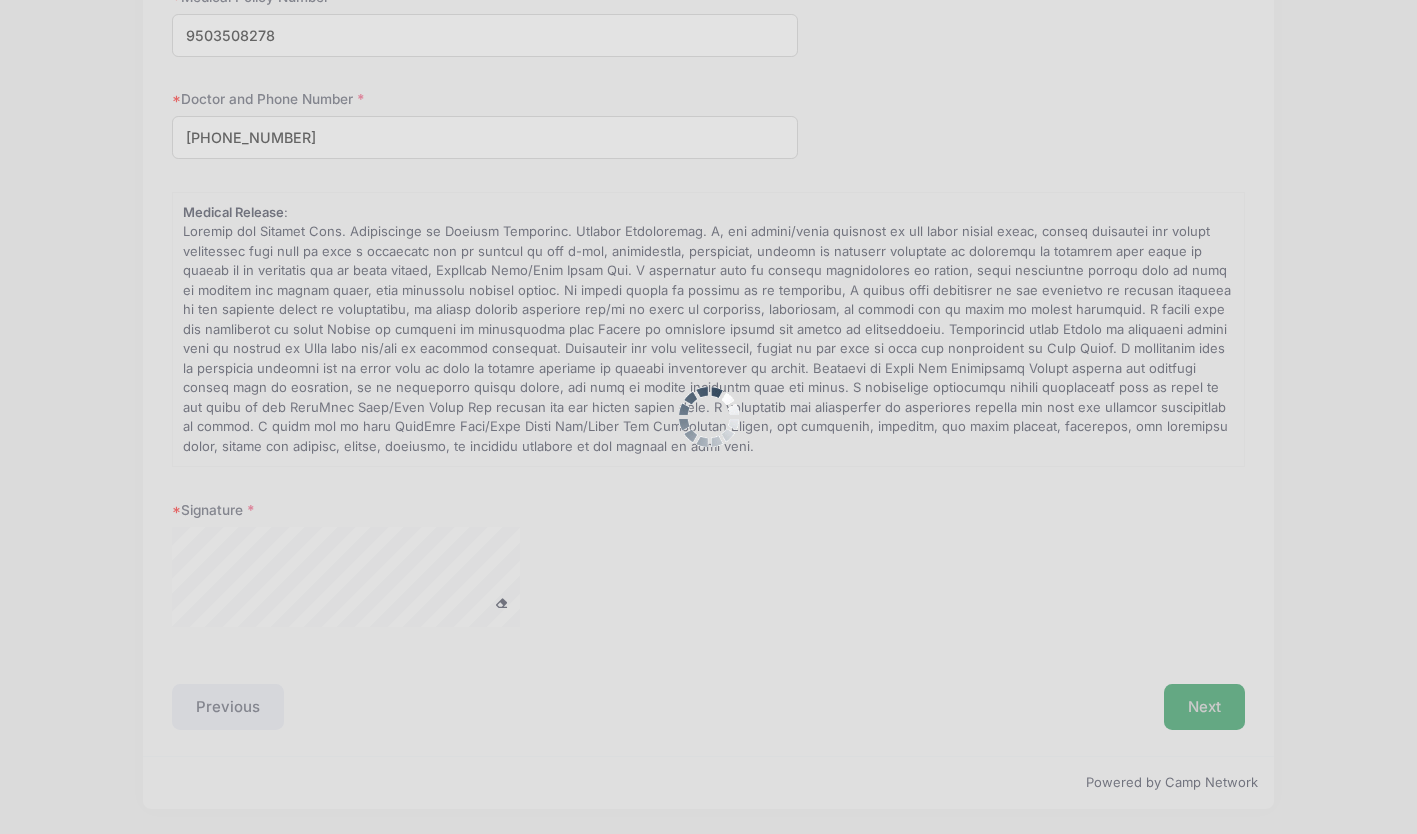 scroll, scrollTop: 0, scrollLeft: 0, axis: both 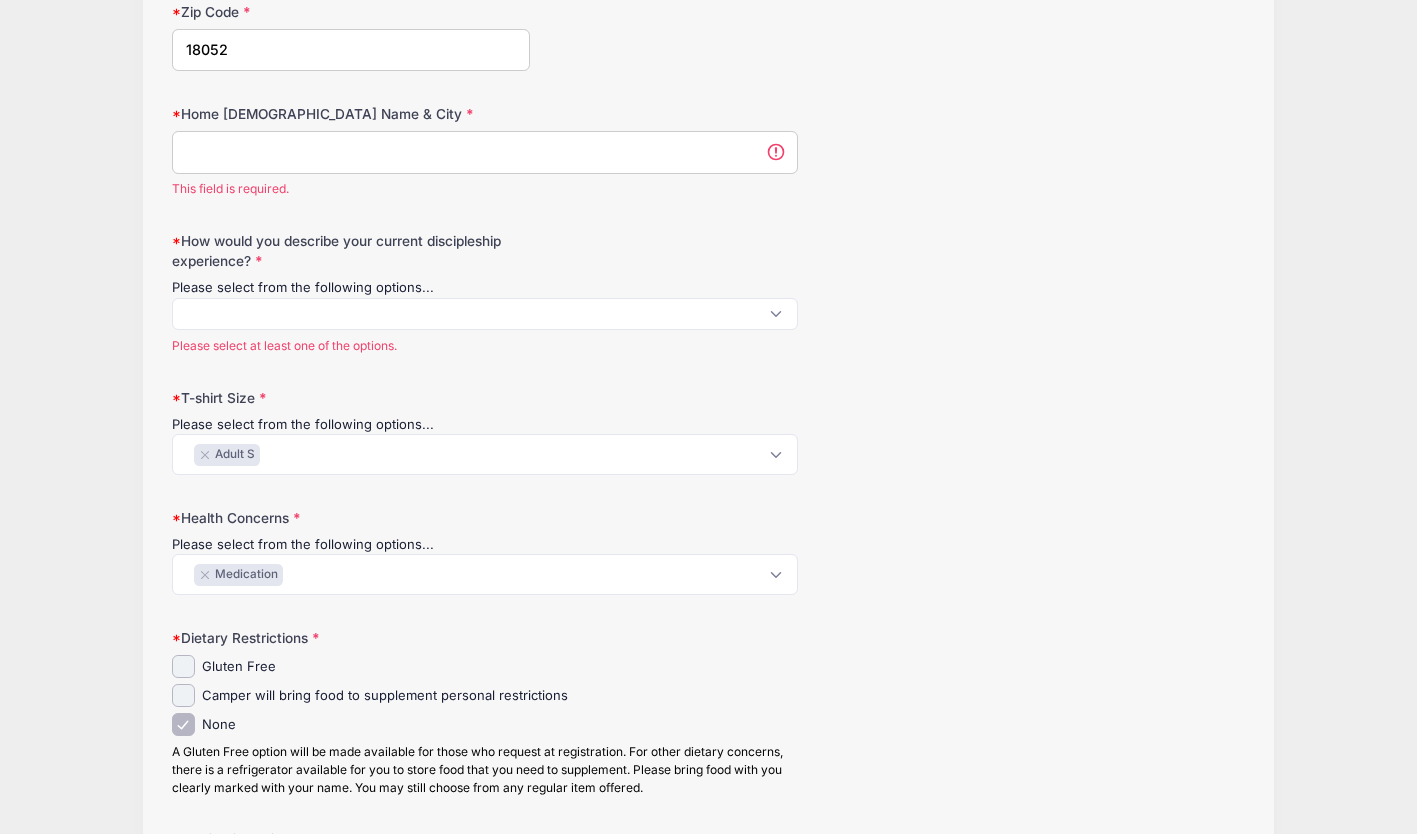 click on "Home Church Name & City" at bounding box center (485, 152) 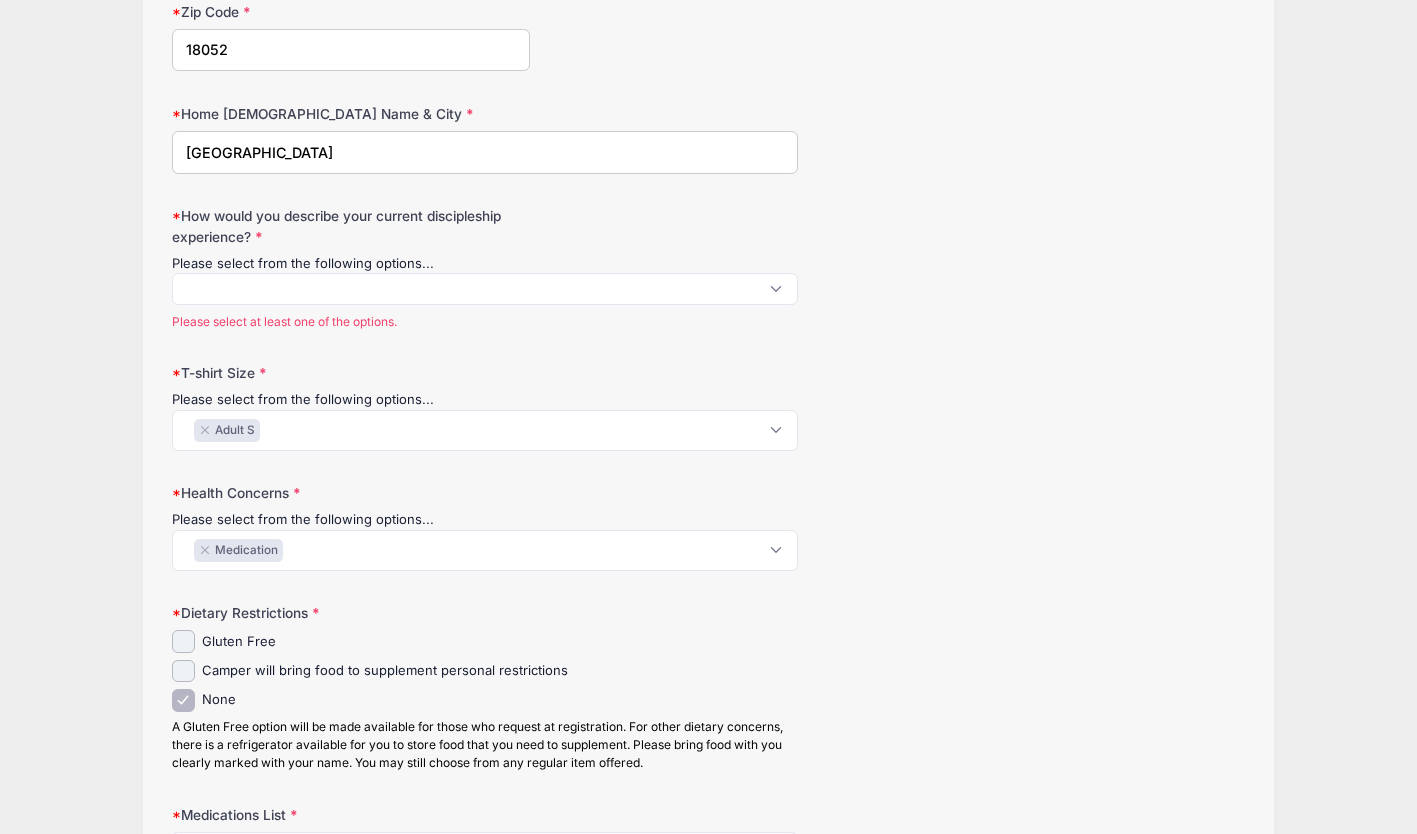 type on "Whitehall" 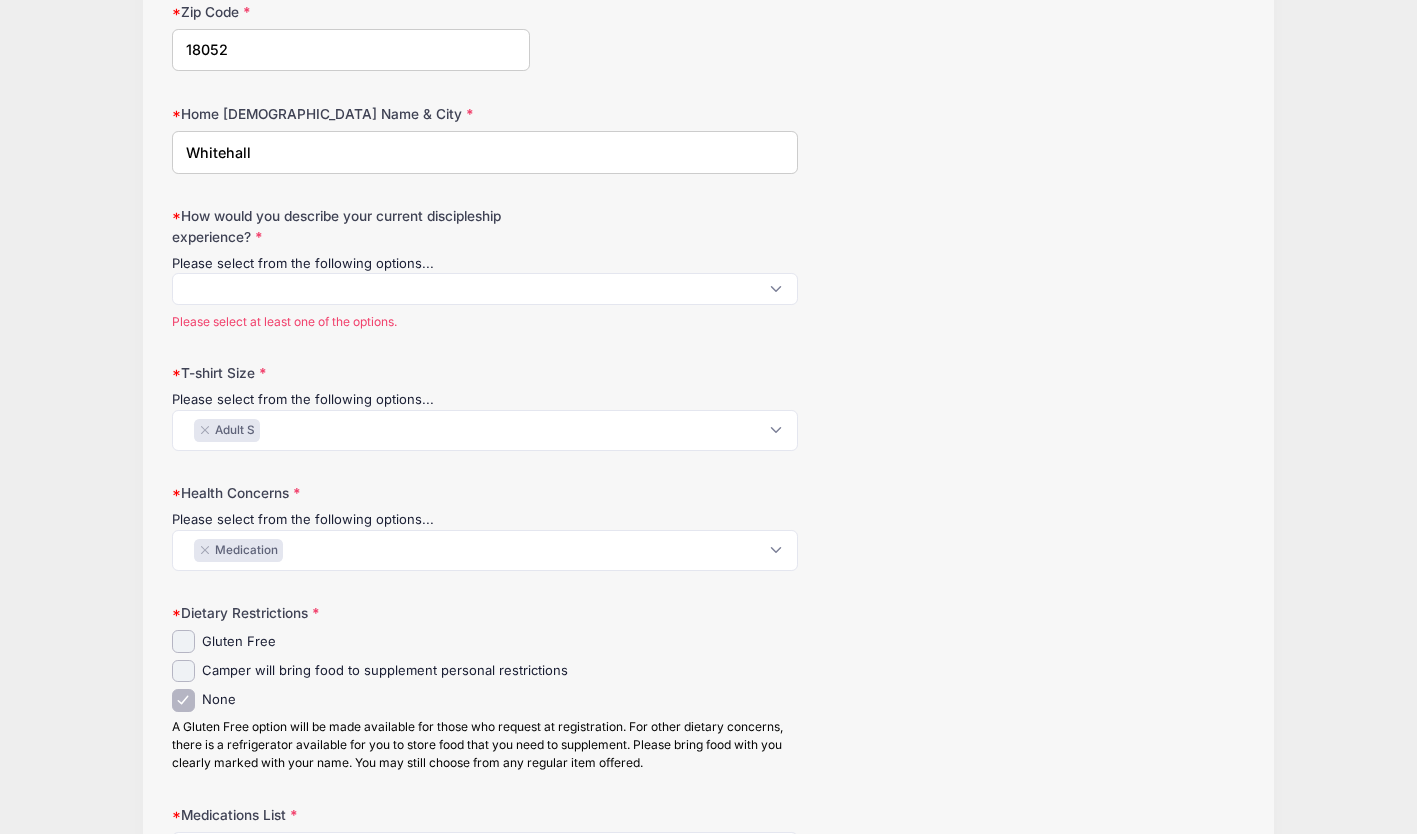 click at bounding box center [485, 289] 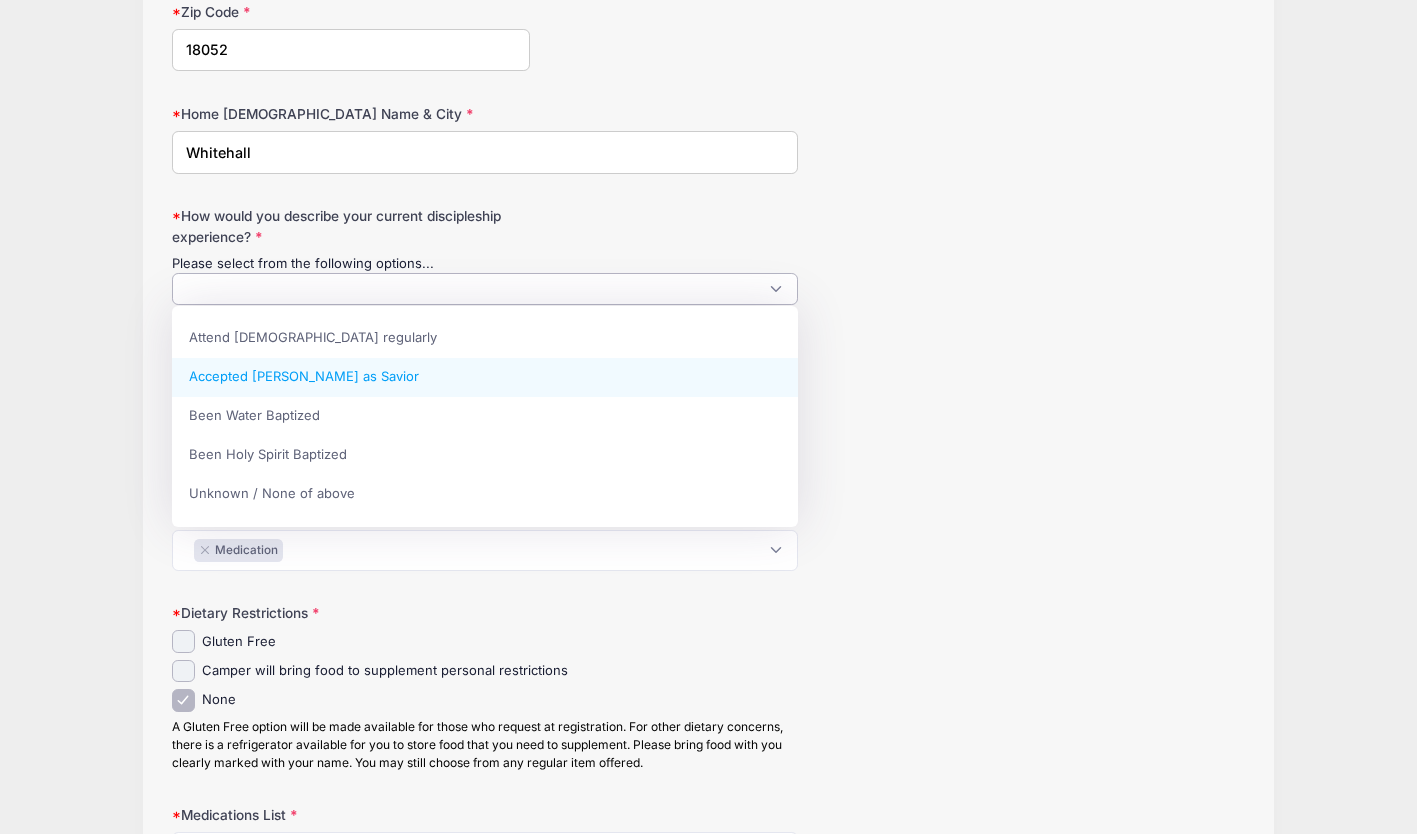 select on "Accepted Jesus as Savior" 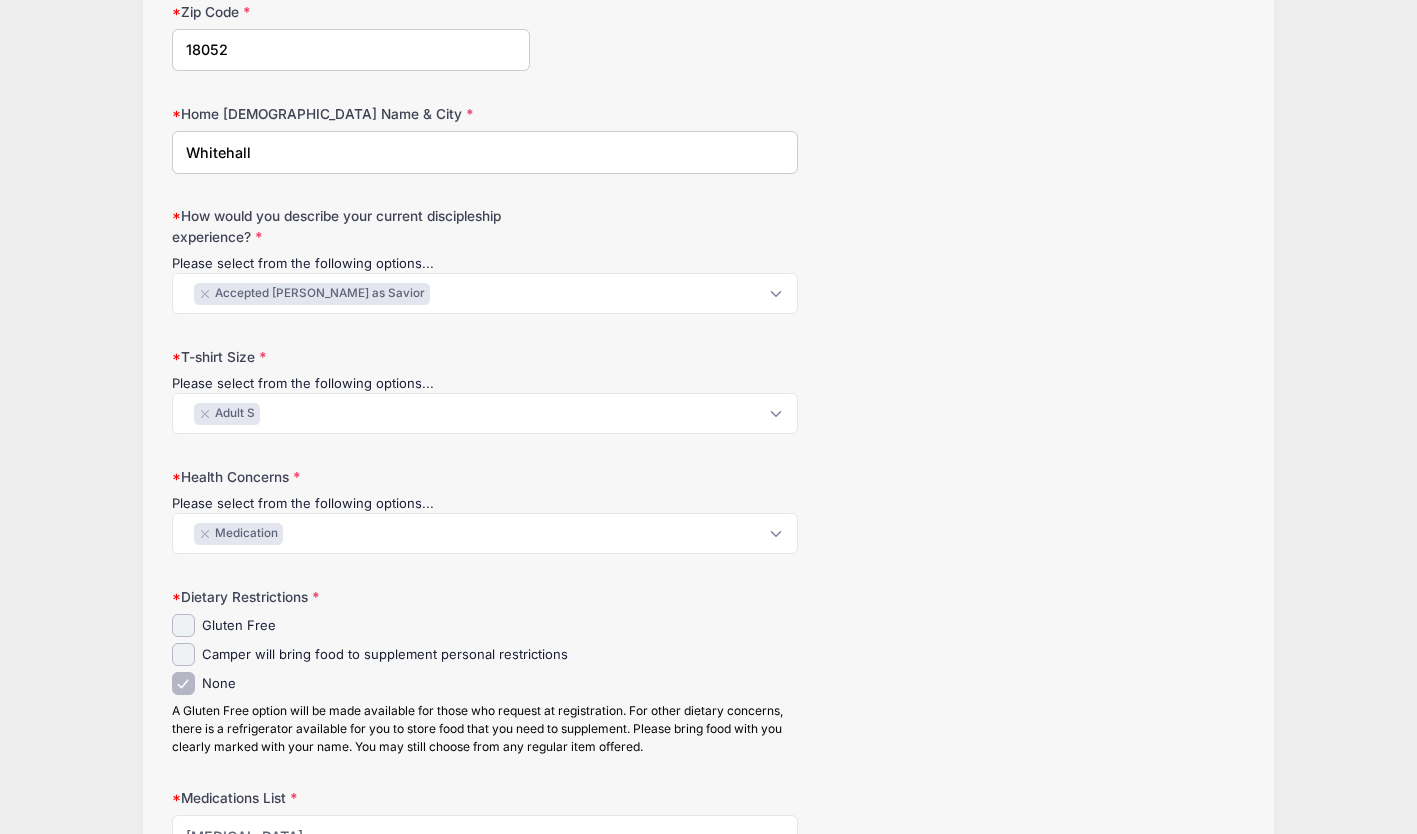click on "Gender
Male
Female
Date of Birth
07/11/2011 MVP" at bounding box center (708, 840) 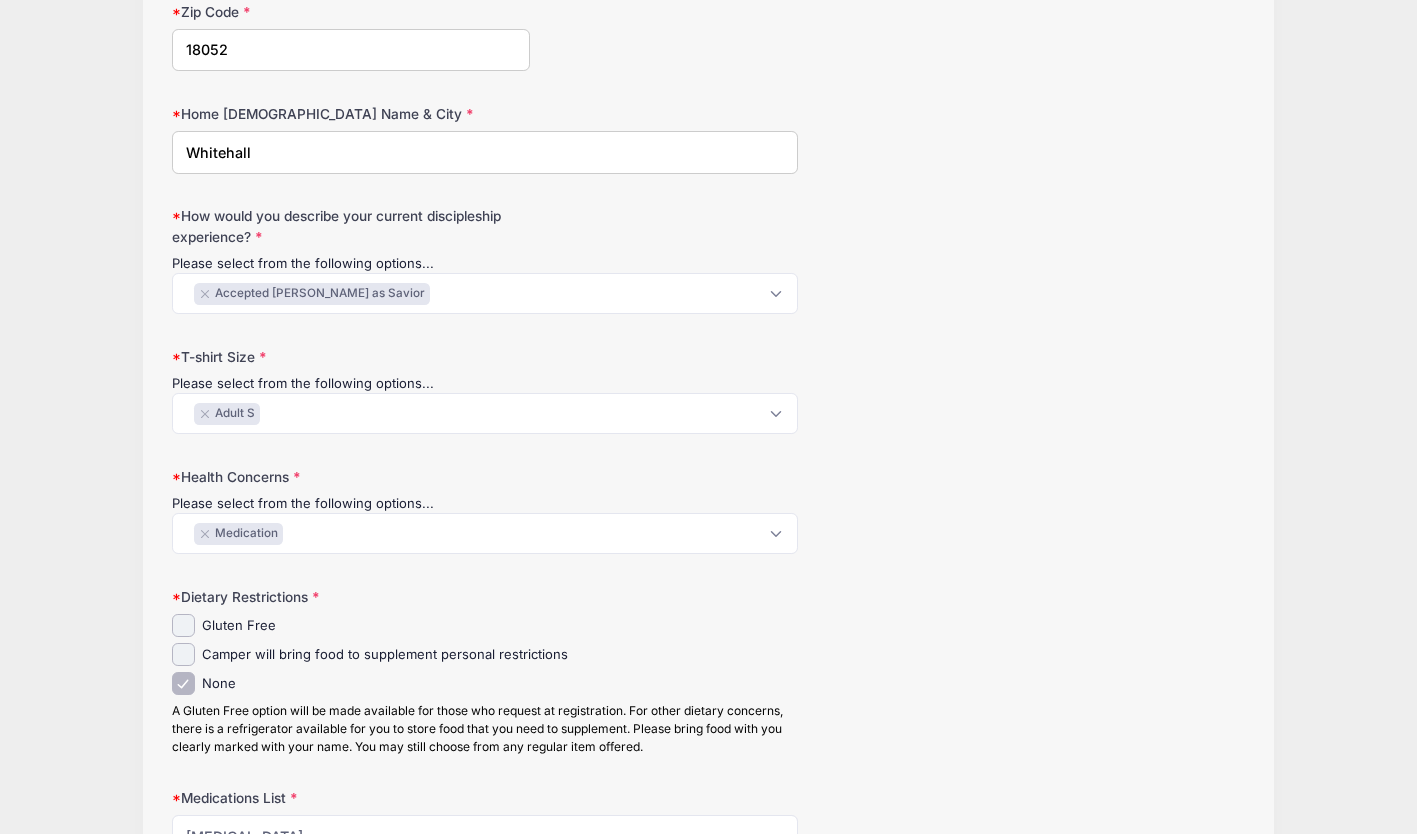 click on "× Accepted Jesus as Savior" at bounding box center [485, 293] 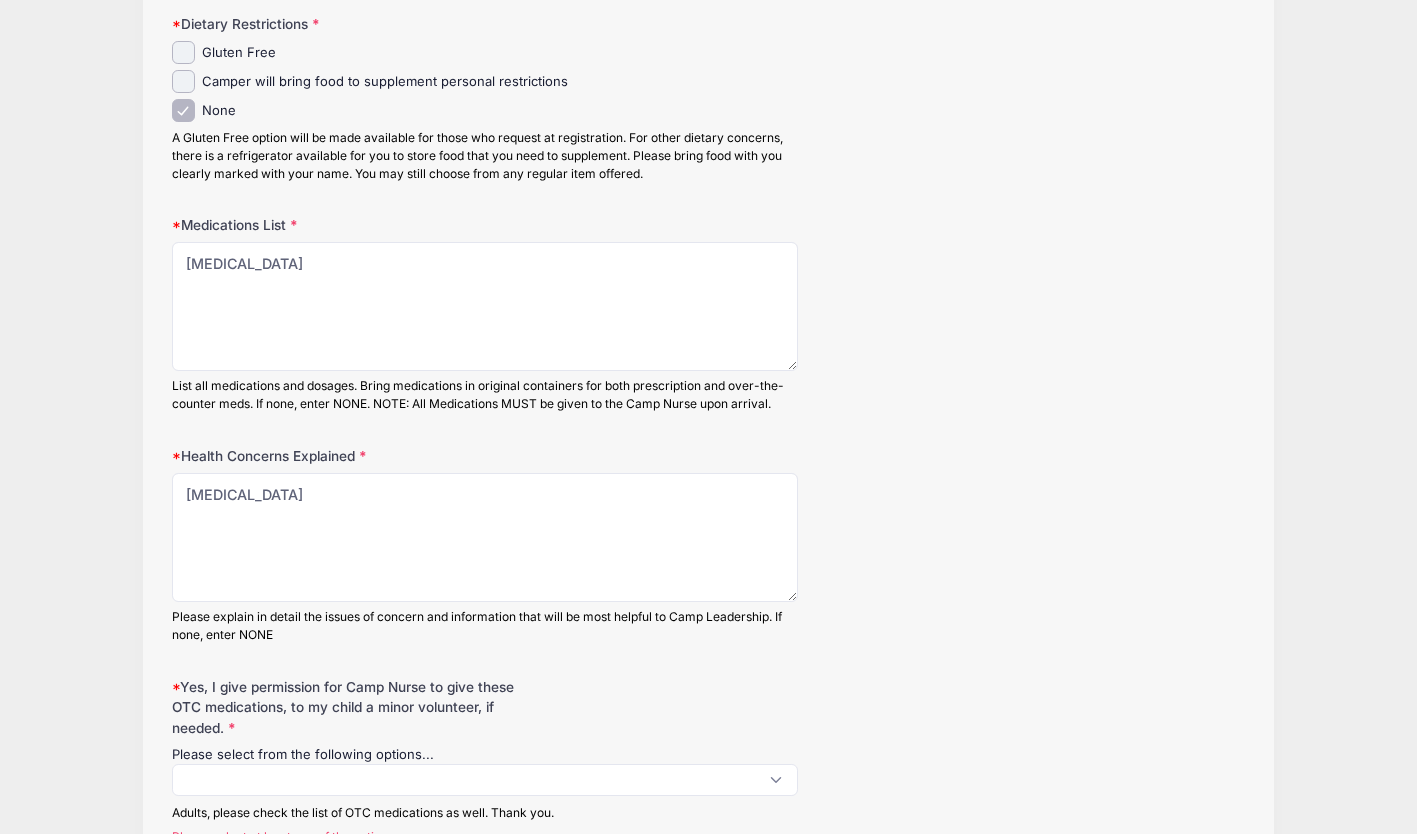 scroll, scrollTop: 1513, scrollLeft: 0, axis: vertical 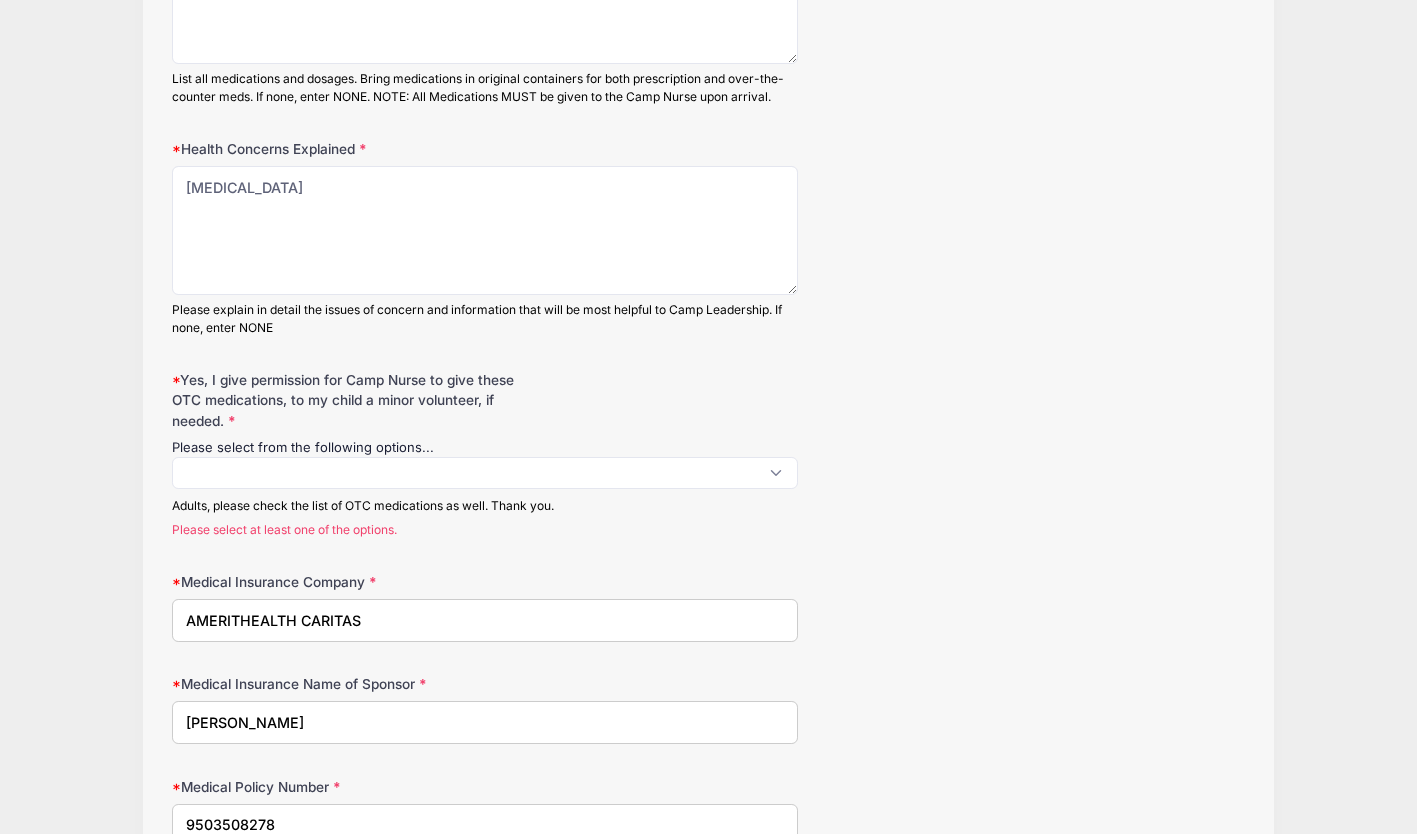 click at bounding box center (485, 473) 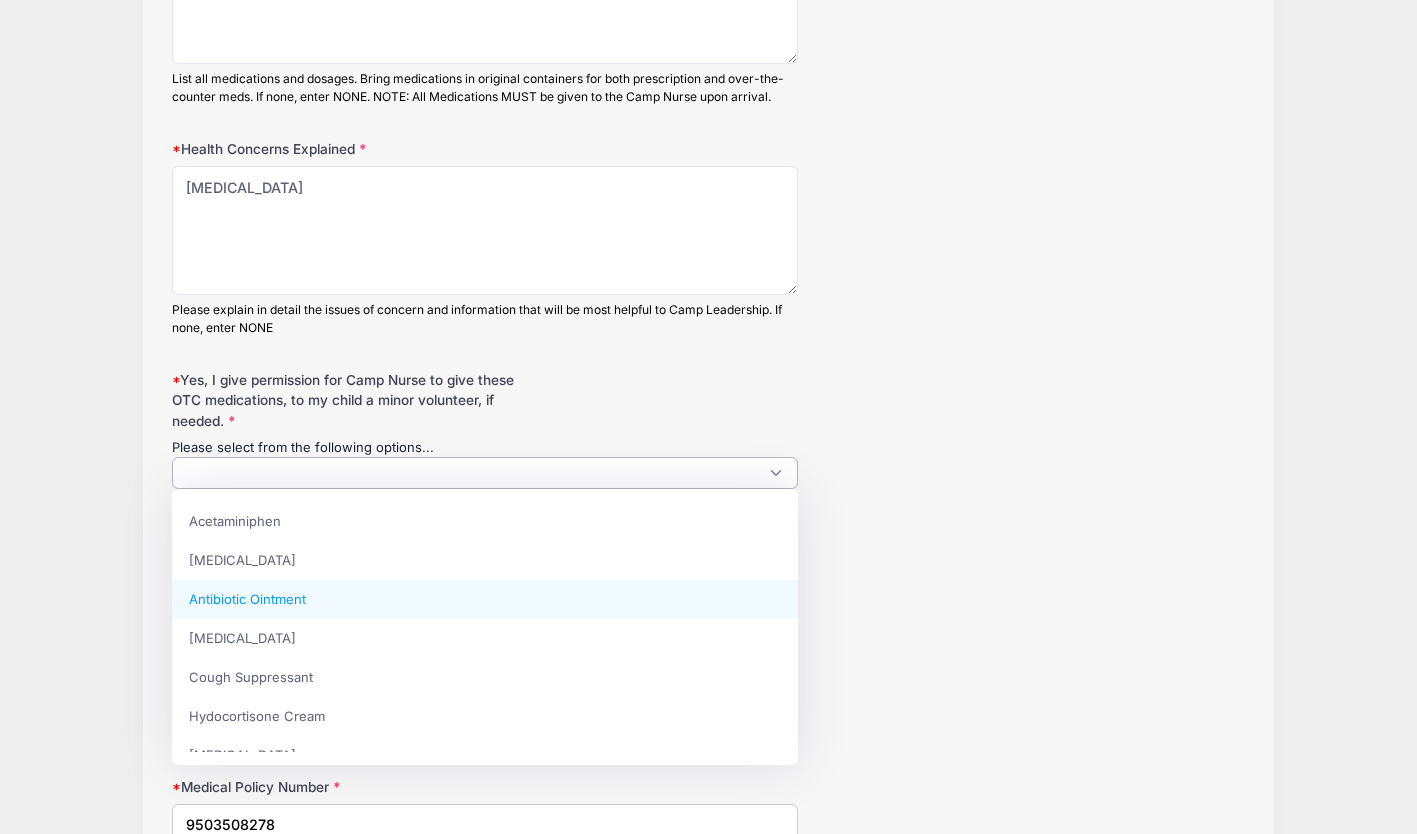 select on "Antibiotic Ointment" 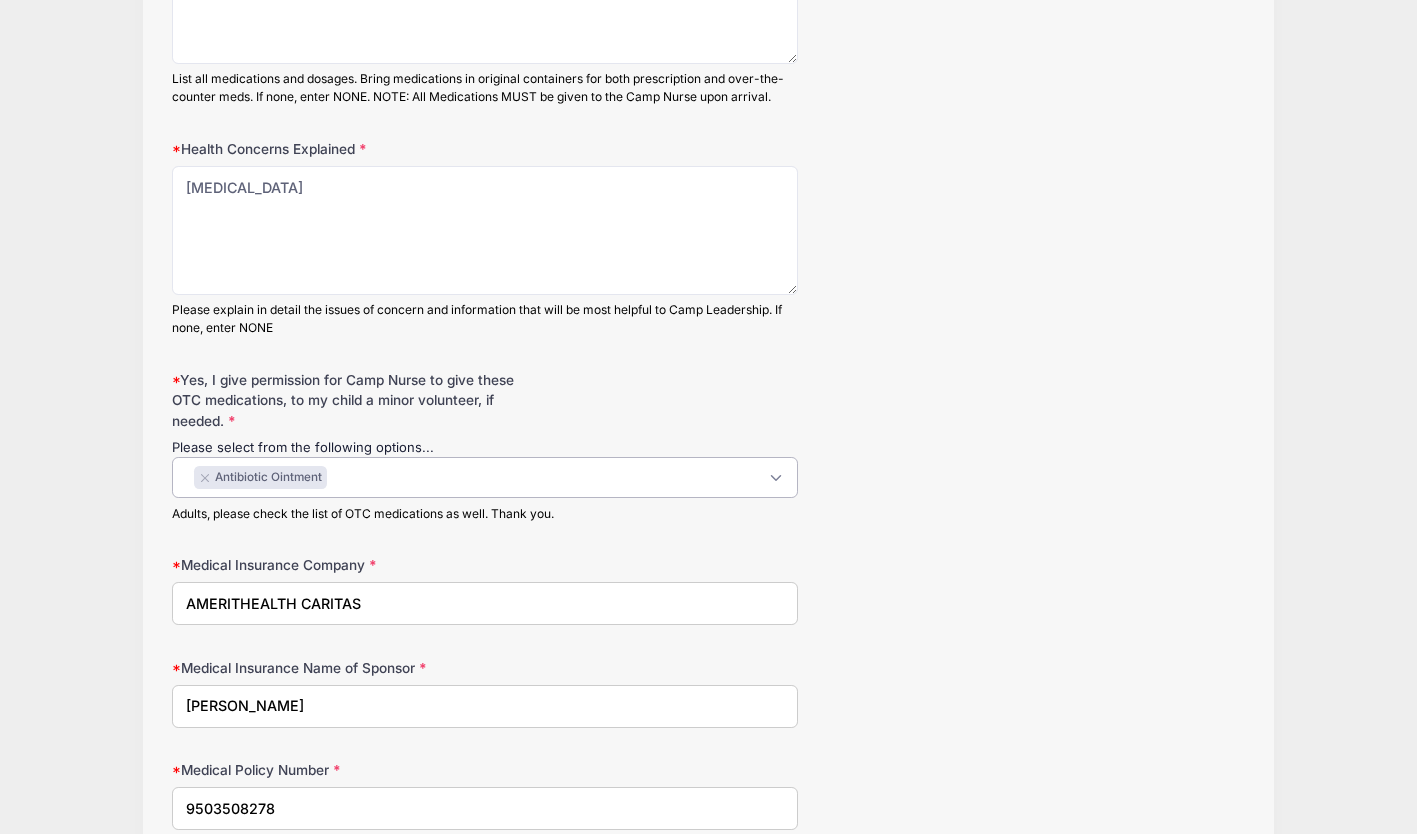 scroll, scrollTop: 37, scrollLeft: 0, axis: vertical 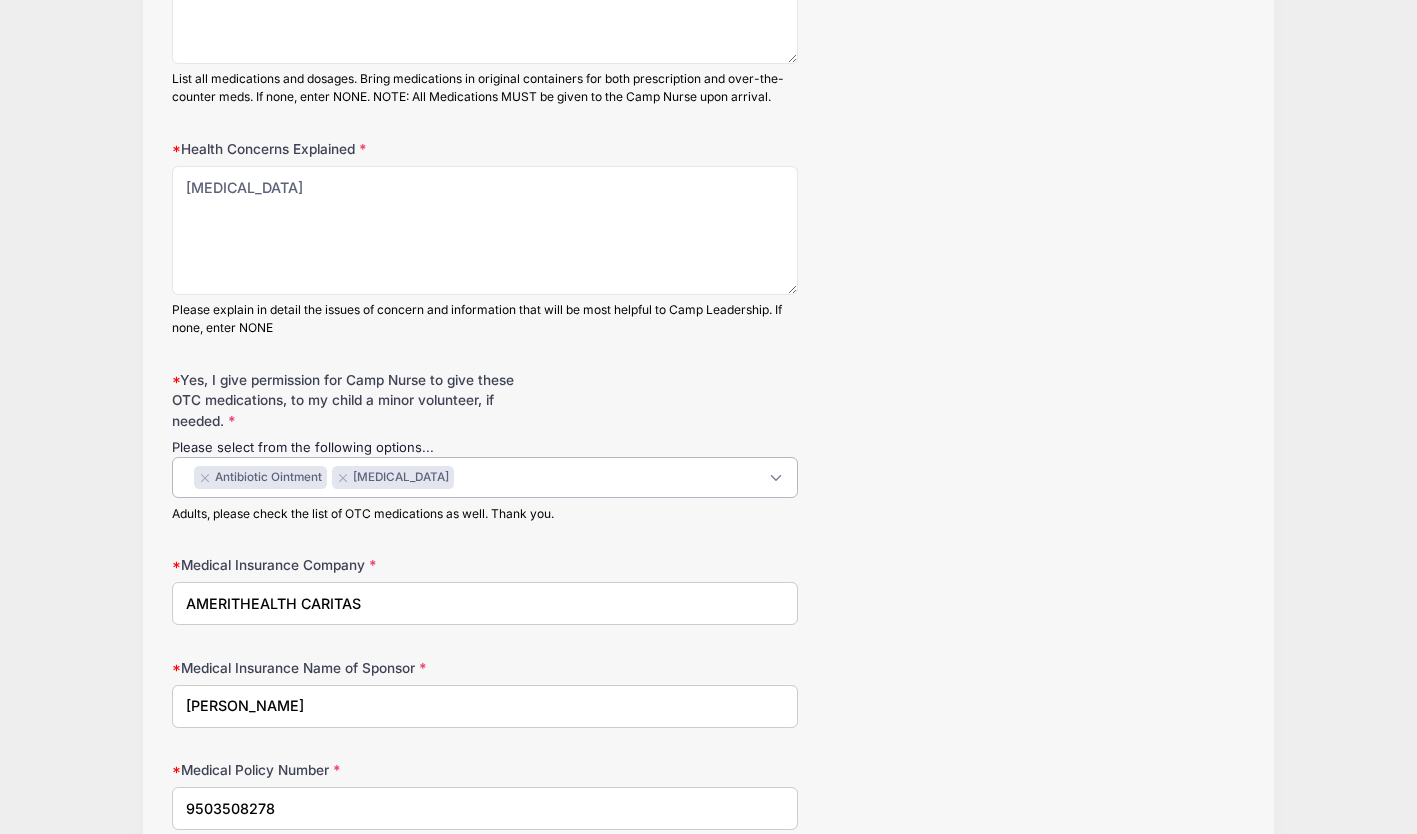 click on "× Antibiotic Ointment × Antihistamine" at bounding box center (485, 477) 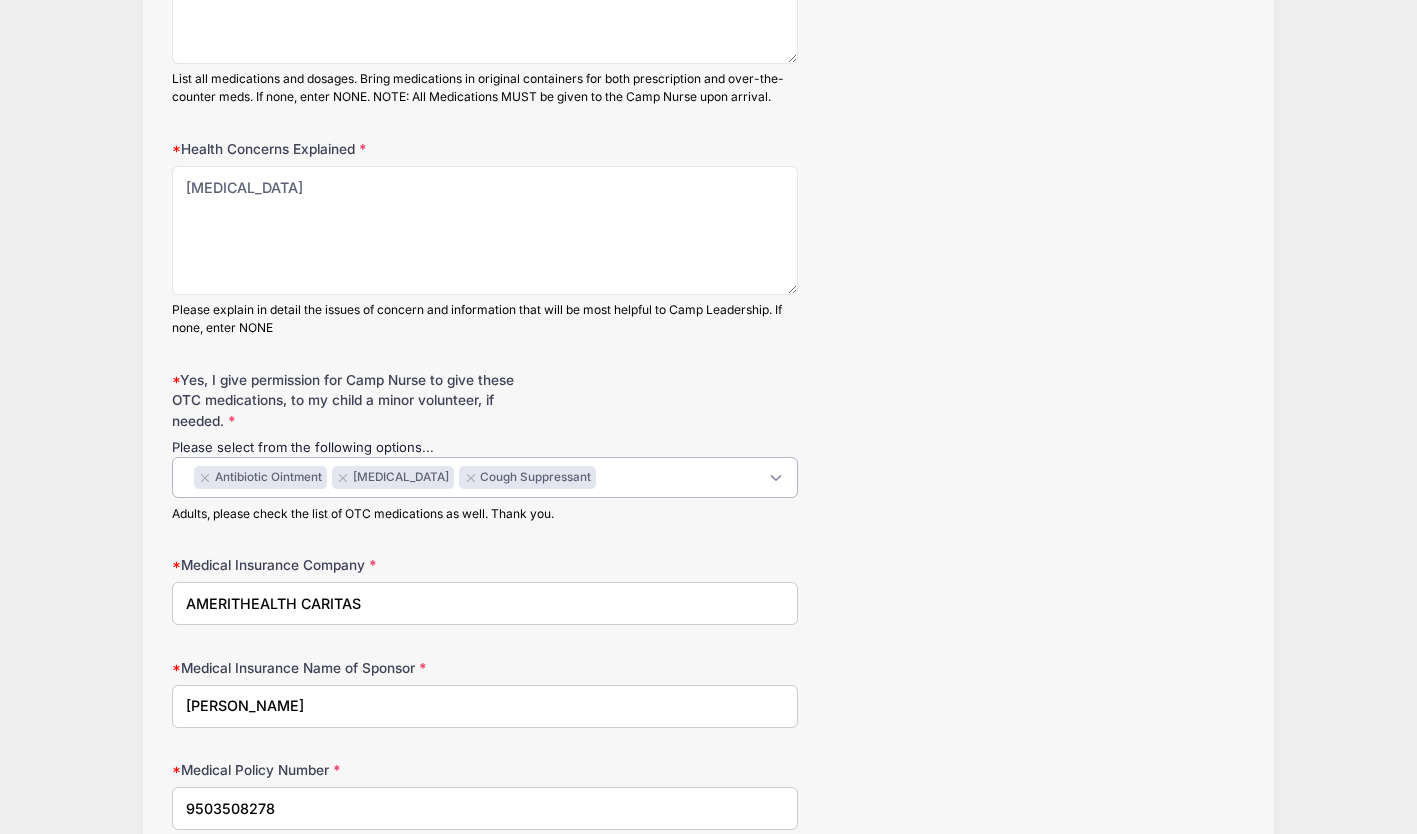 click on "× Antibiotic Ointment × Antihistamine × Cough Suppressant" at bounding box center (485, 477) 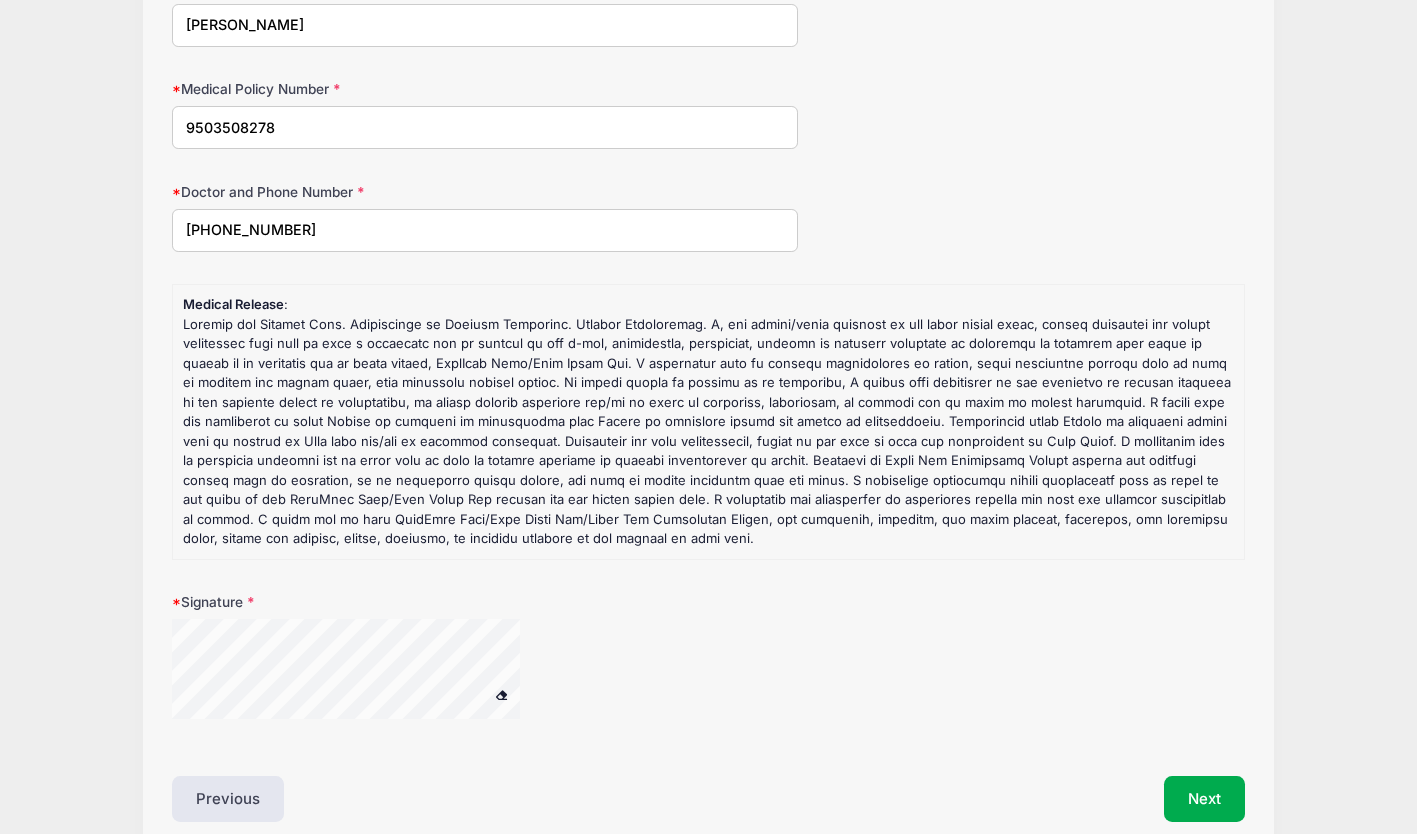 scroll, scrollTop: 2566, scrollLeft: 0, axis: vertical 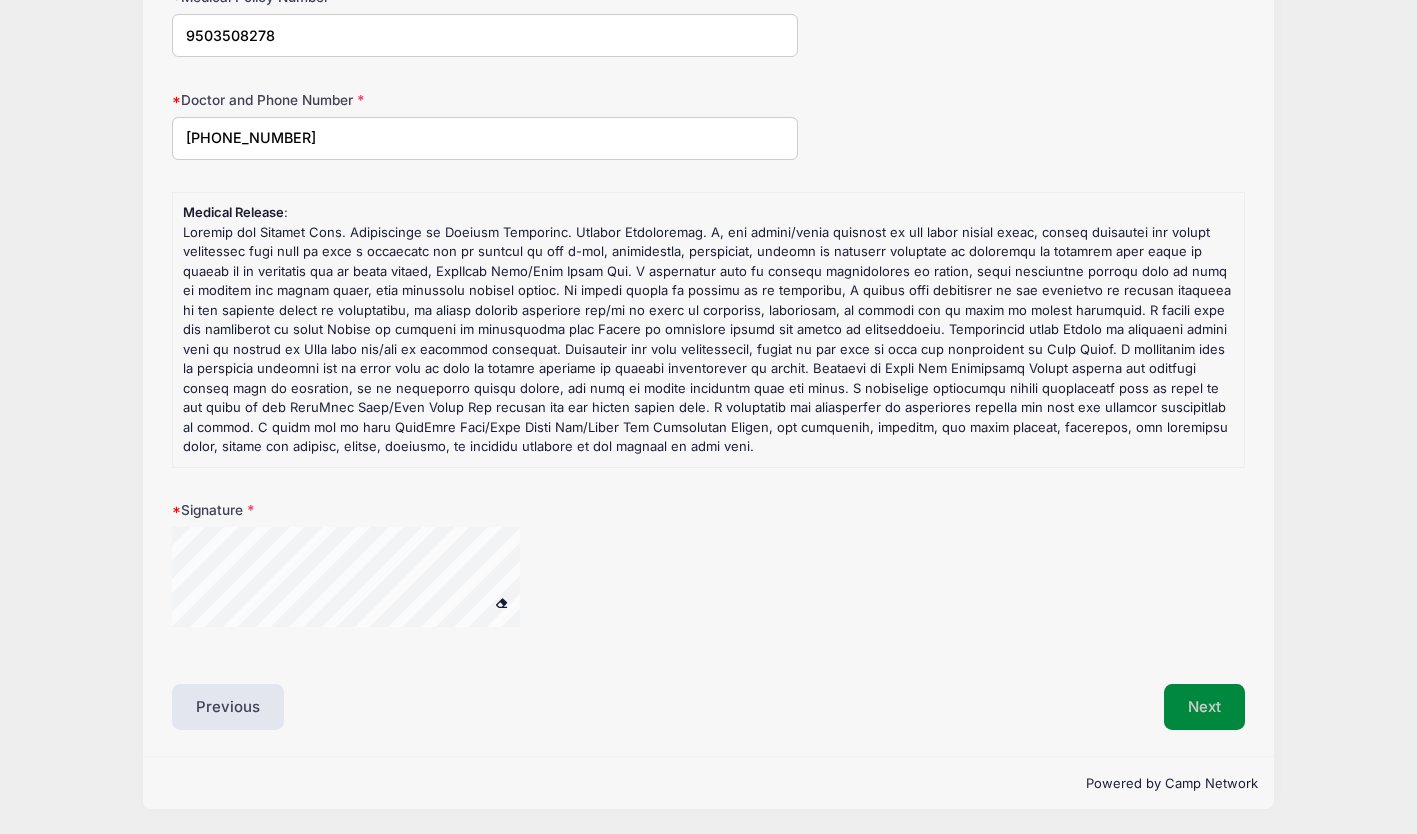 click on "Next" at bounding box center (1204, 707) 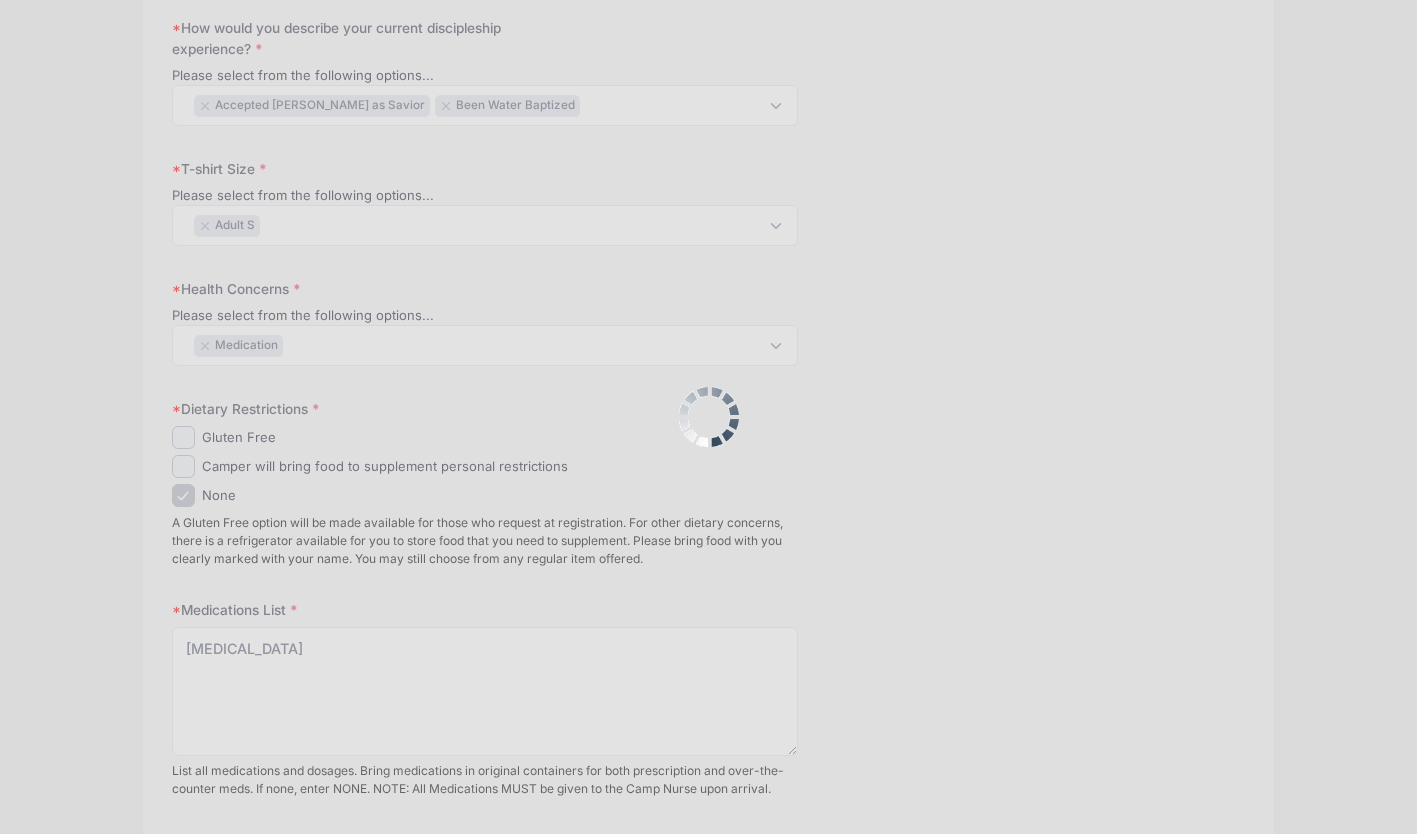 scroll, scrollTop: 0, scrollLeft: 0, axis: both 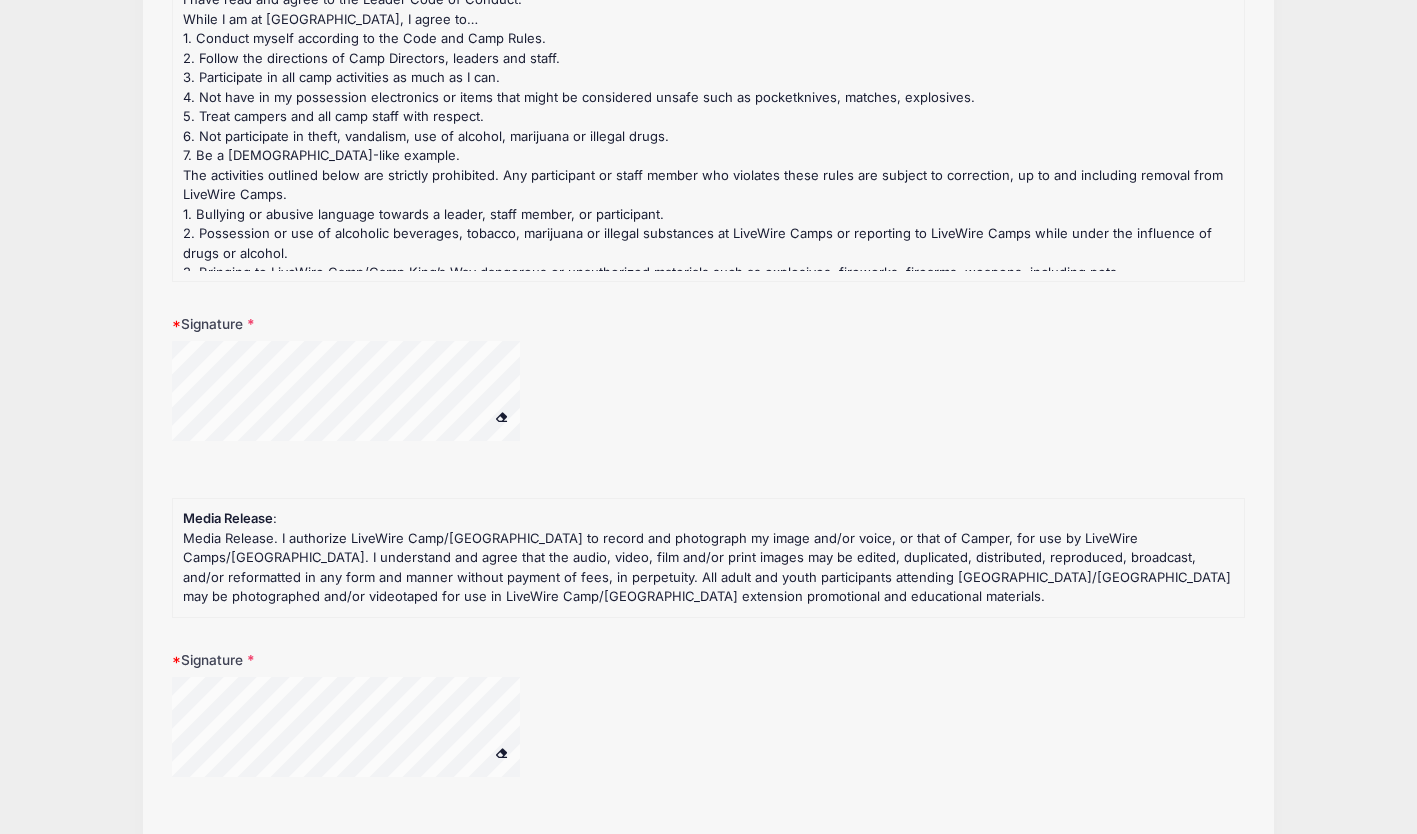 click at bounding box center [501, 752] 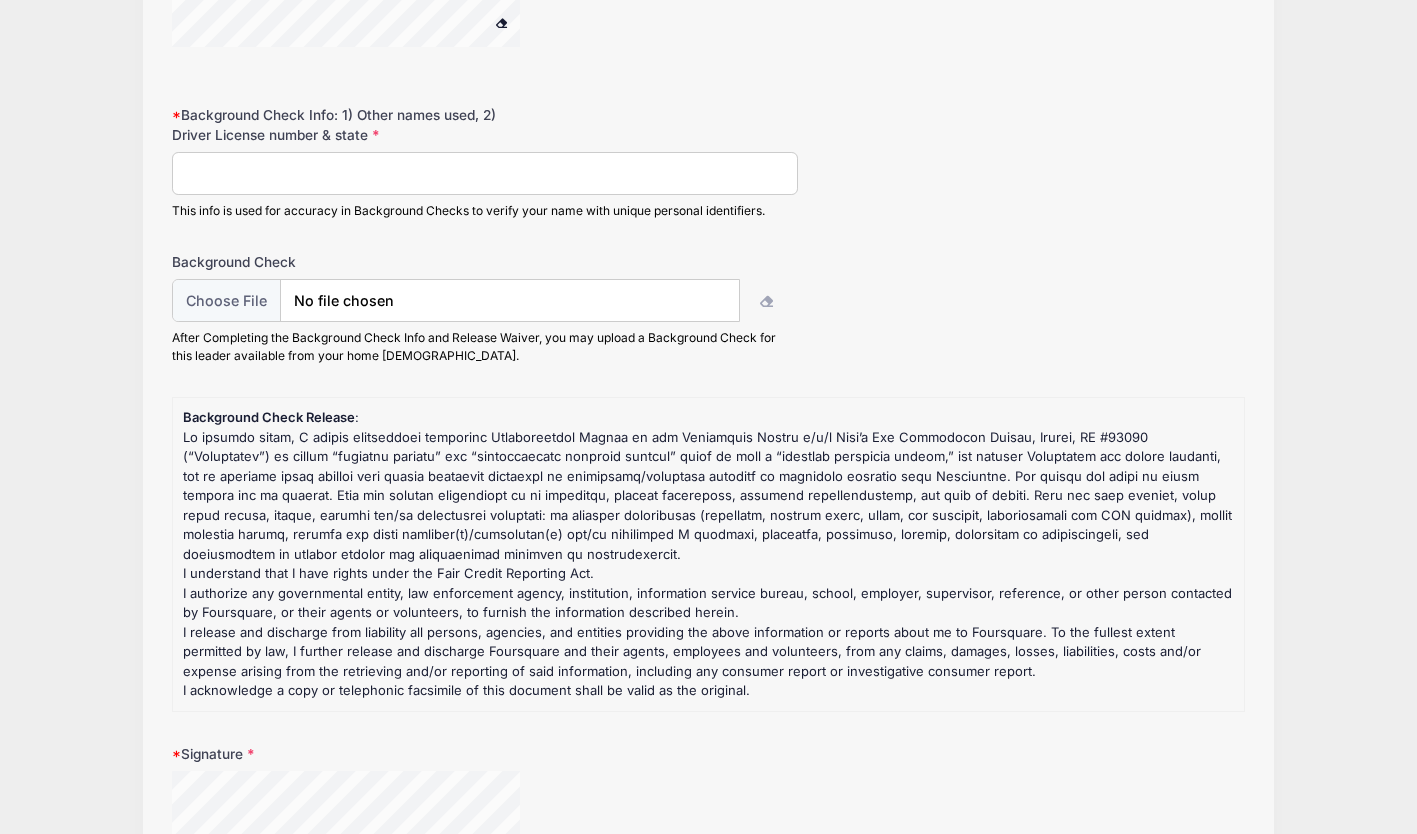 click on "Background Check Info: 1) Other names used, 2) Driver License number & state" at bounding box center [485, 173] 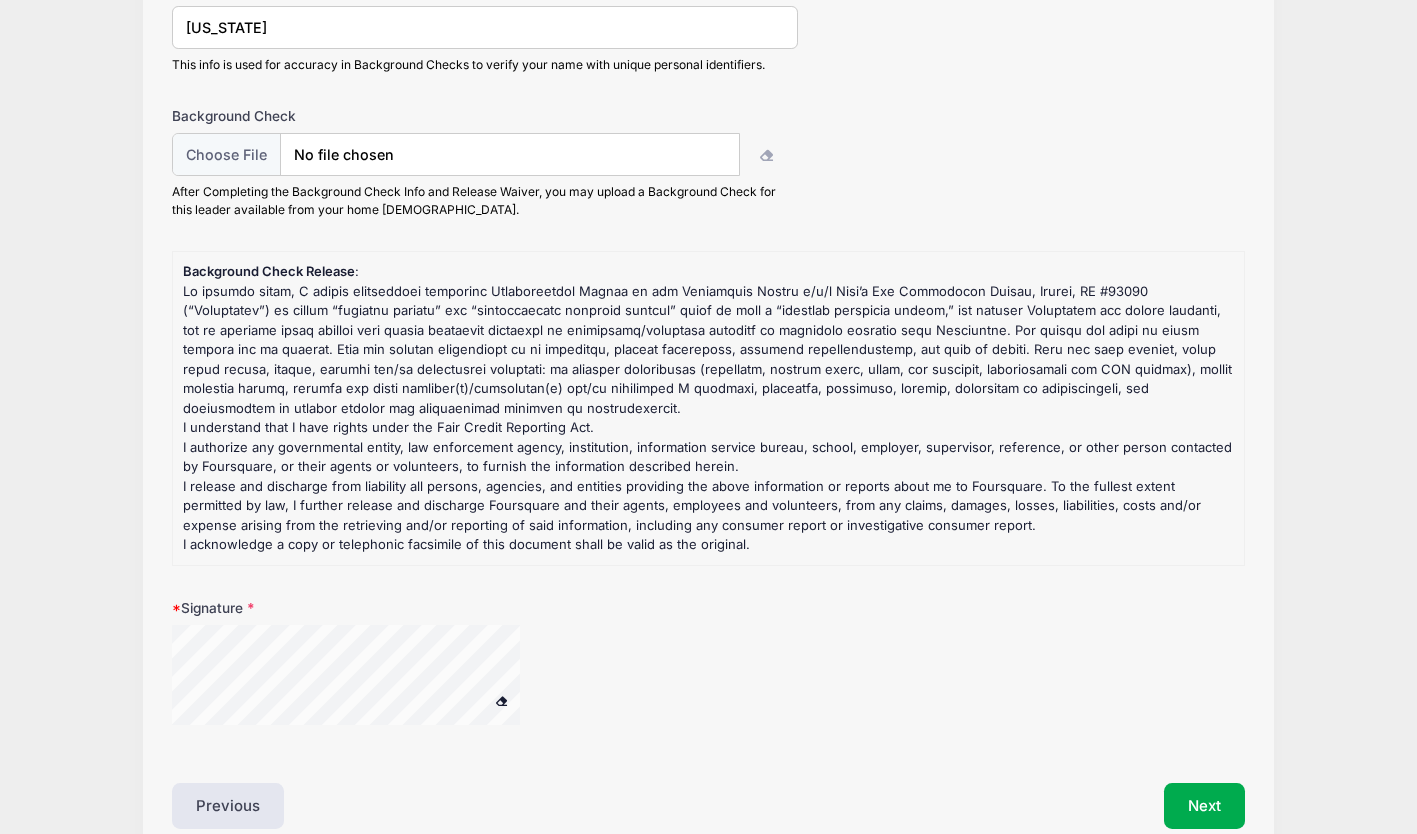 scroll, scrollTop: 1742, scrollLeft: 0, axis: vertical 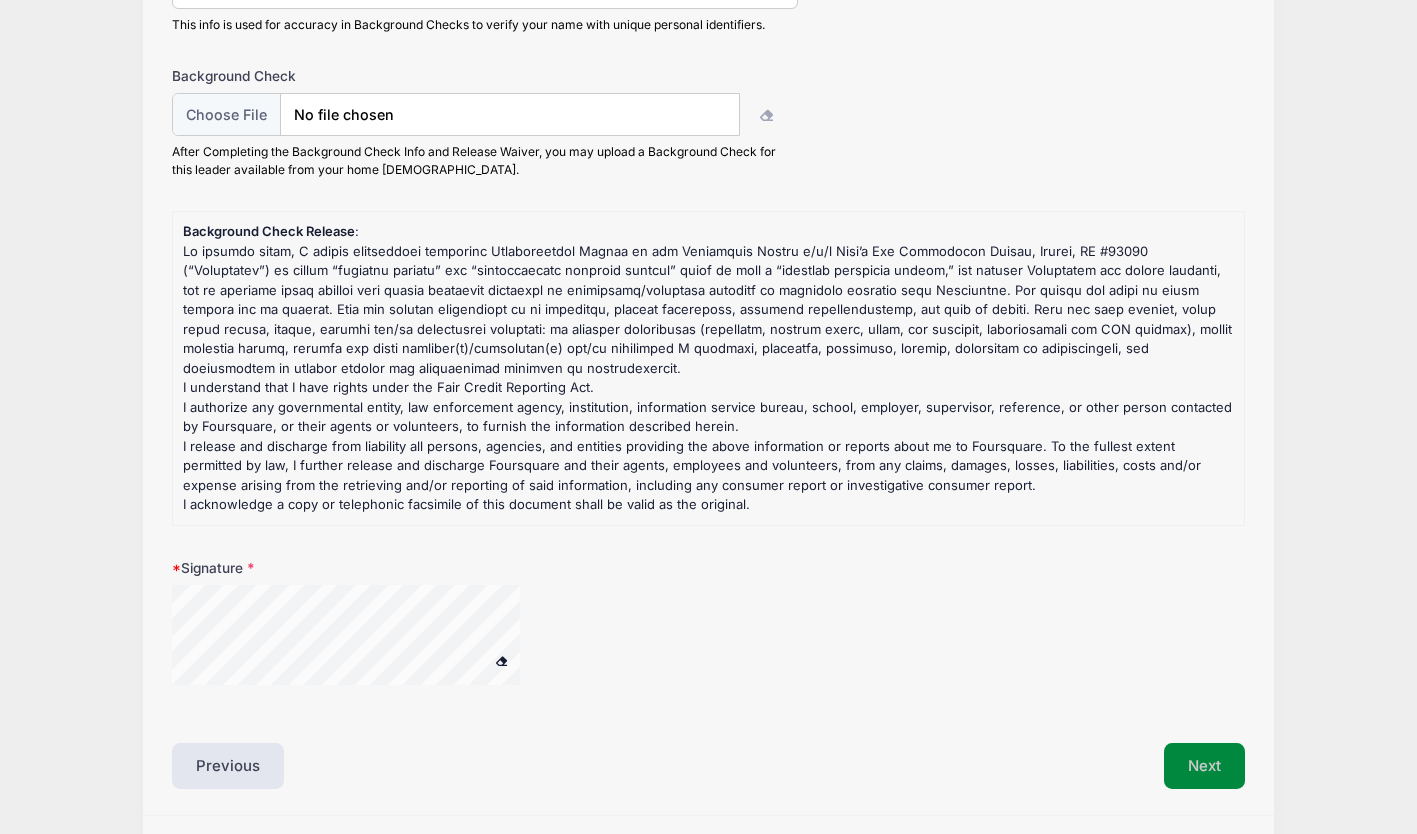 click on "Next" at bounding box center [1204, 766] 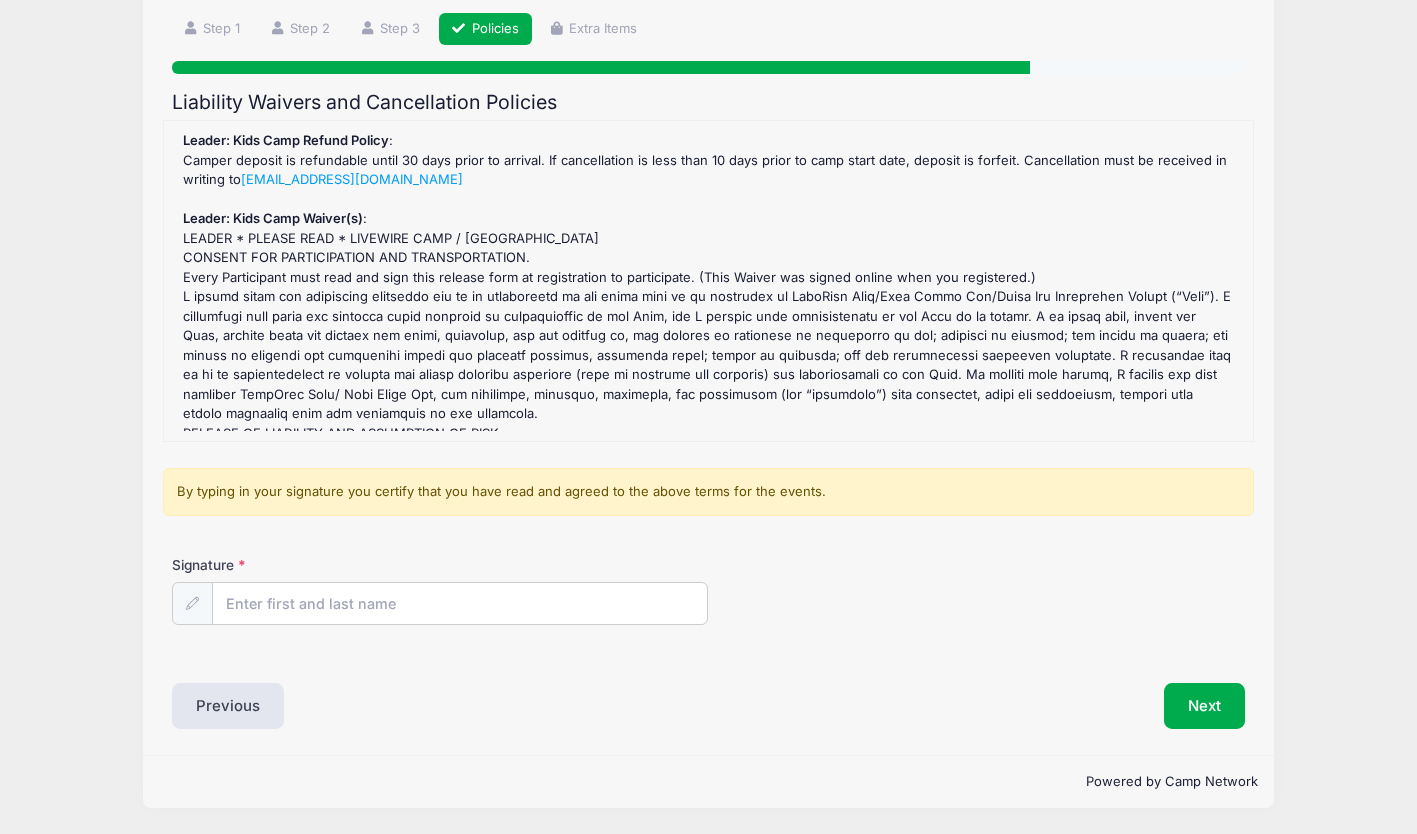 scroll, scrollTop: 0, scrollLeft: 0, axis: both 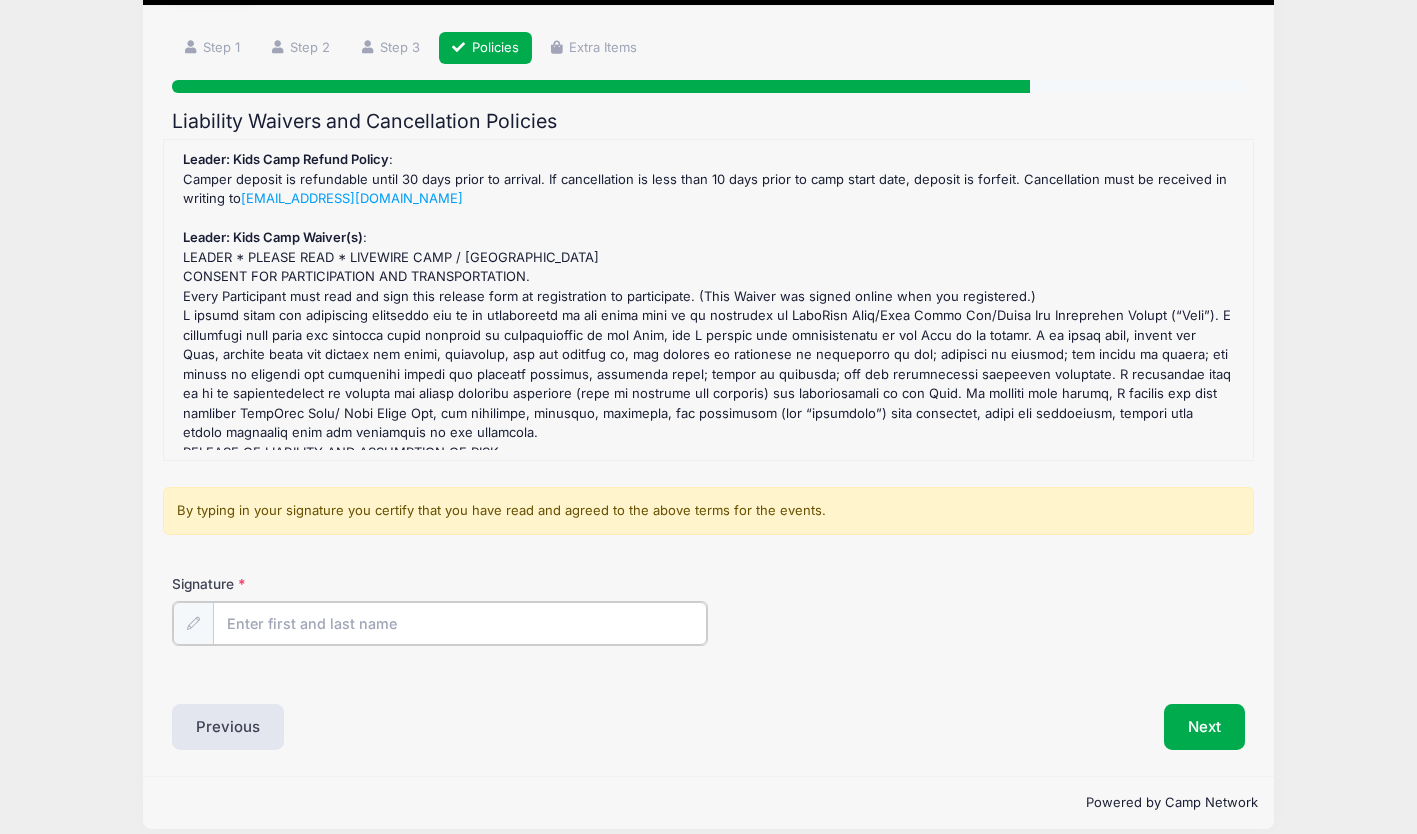 click on "Signature" at bounding box center [460, 623] 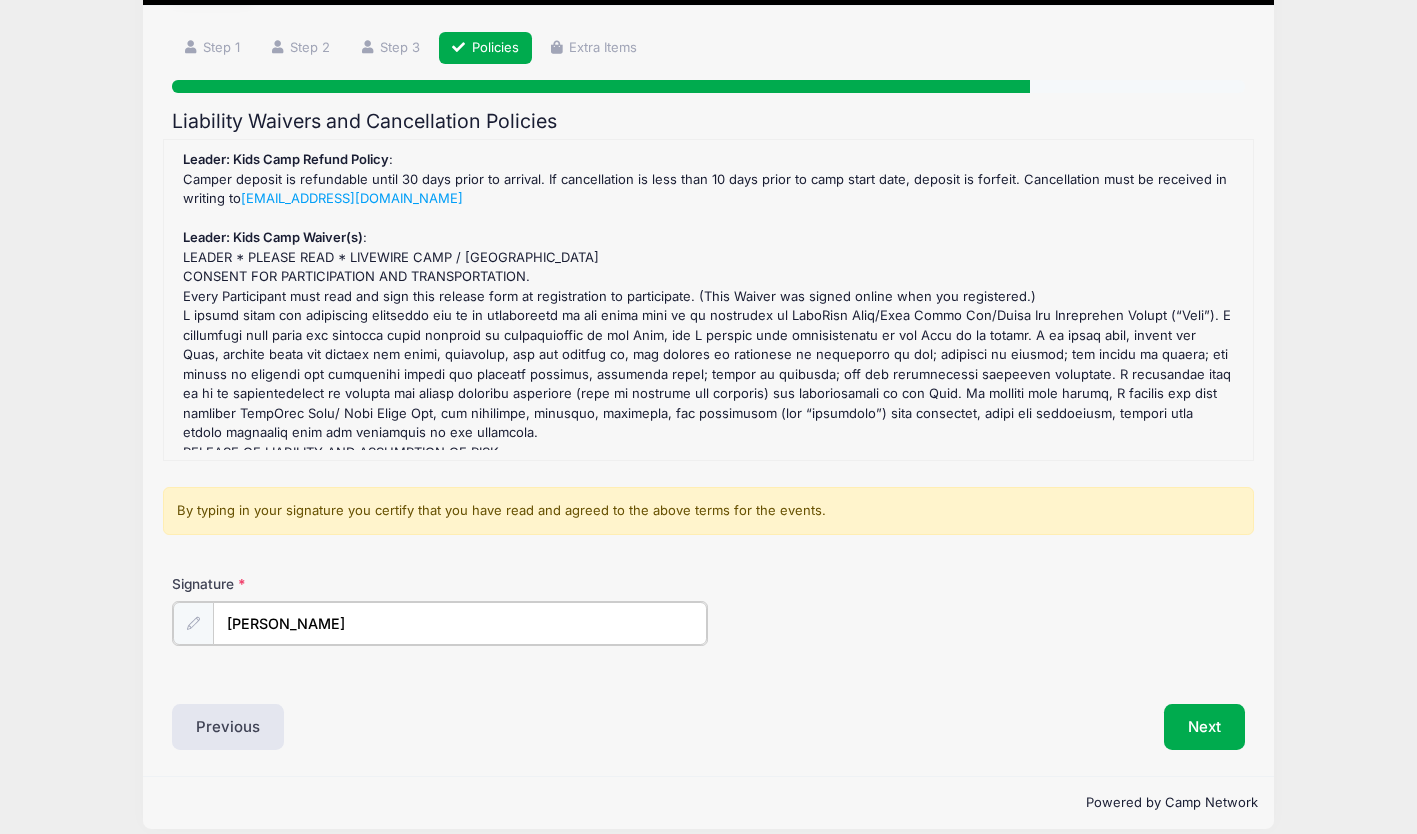 type on "Abigail Morales" 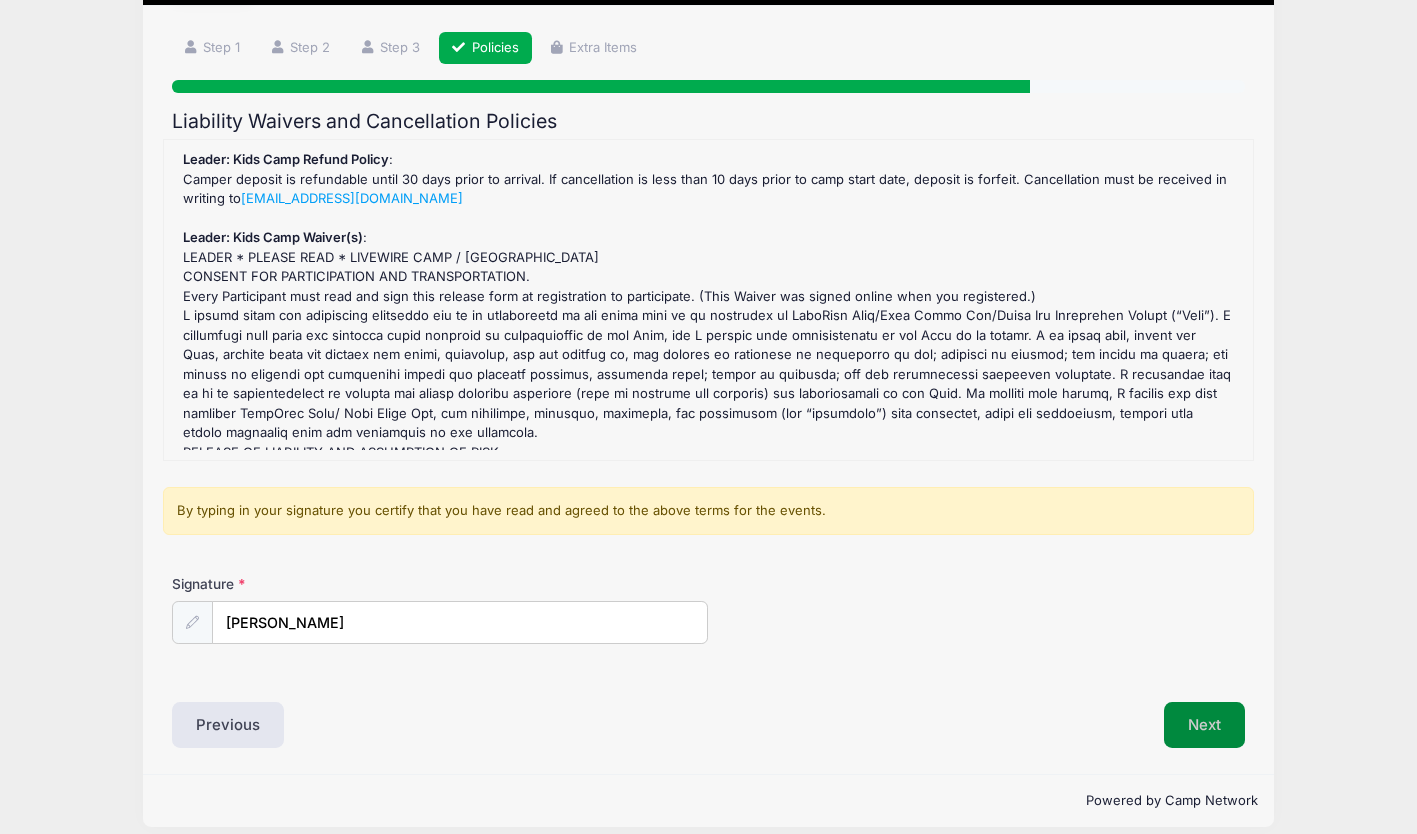 click on "Next" at bounding box center [1204, 725] 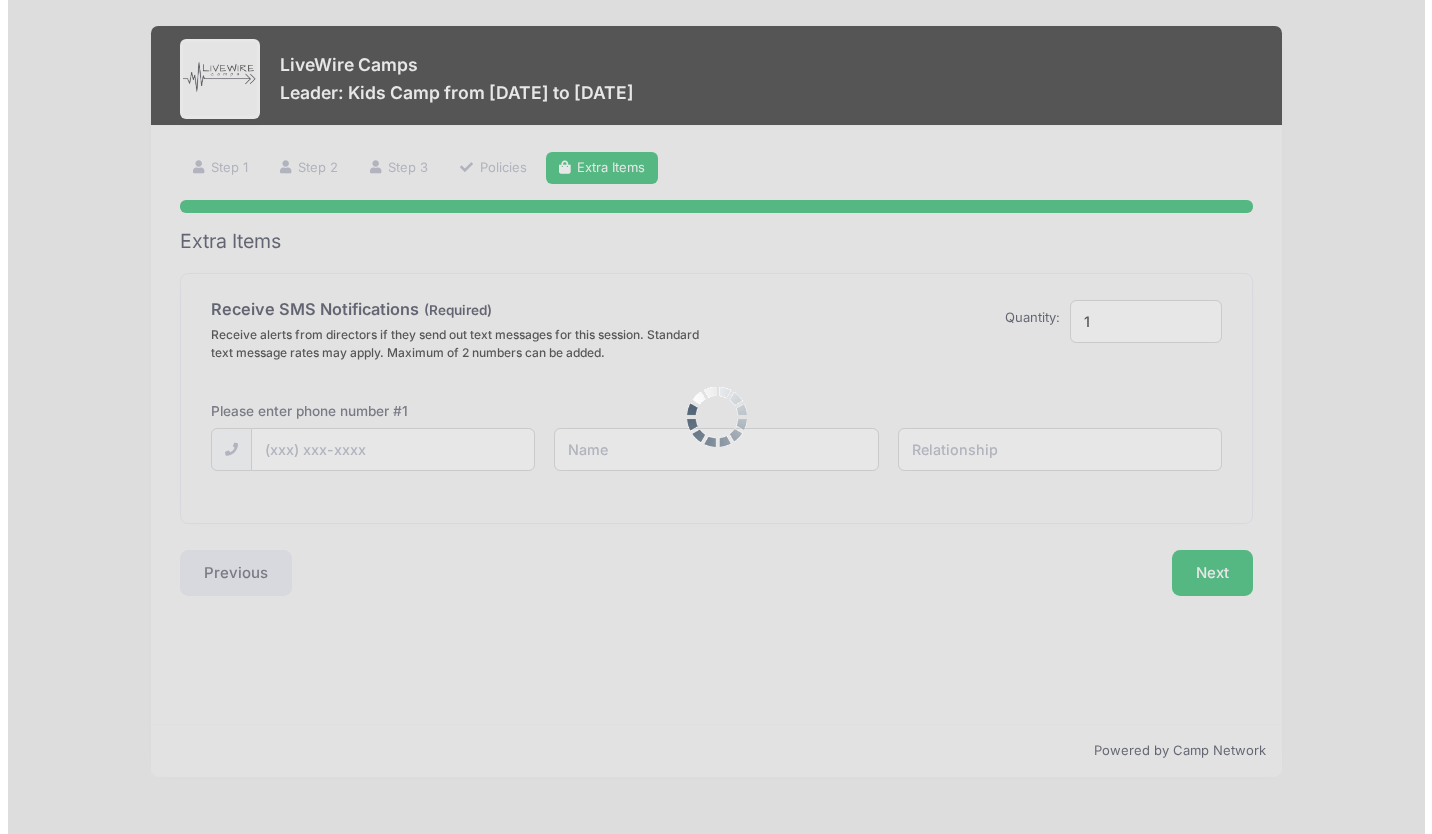scroll, scrollTop: 0, scrollLeft: 0, axis: both 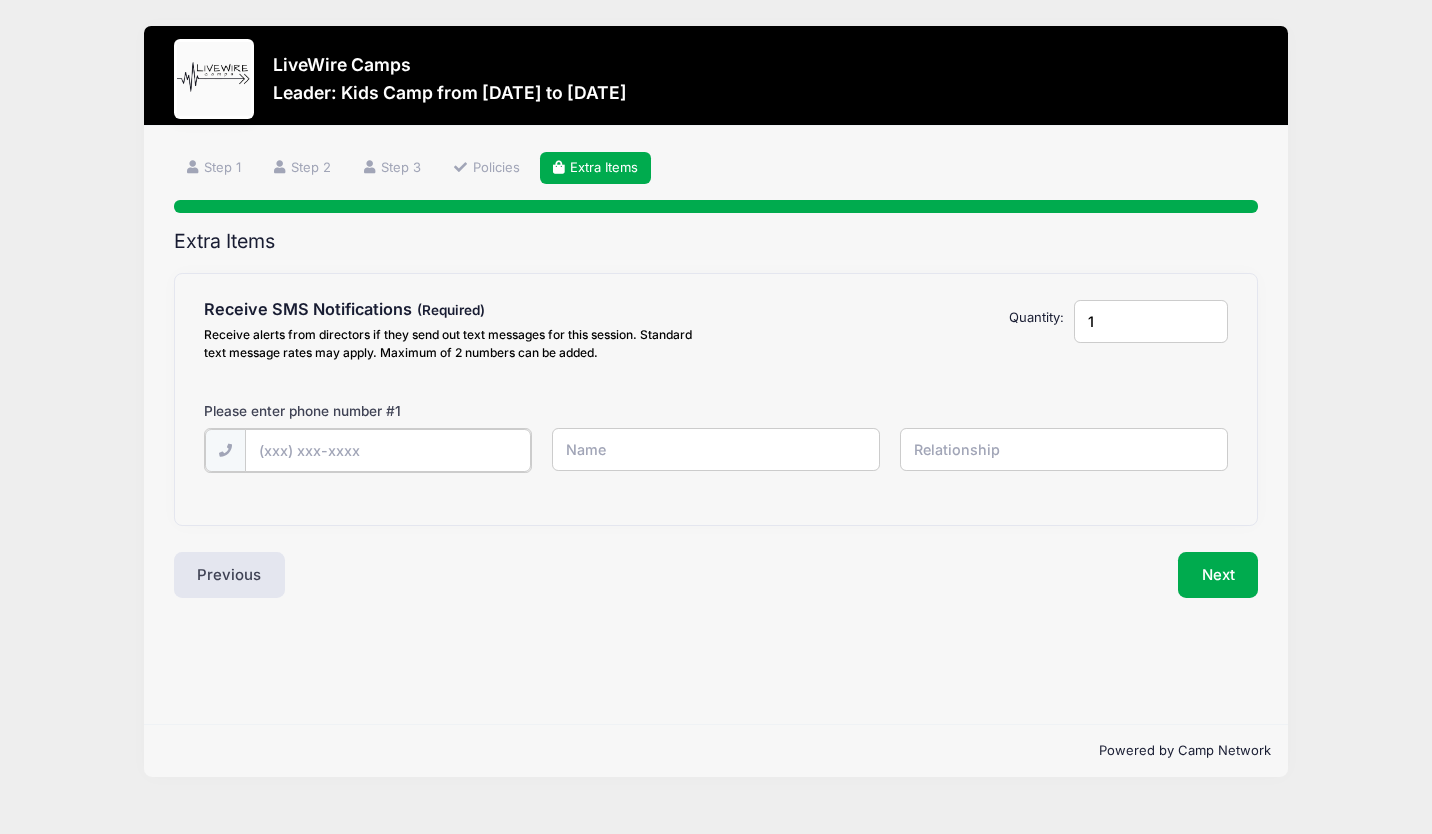 click at bounding box center (0, 0) 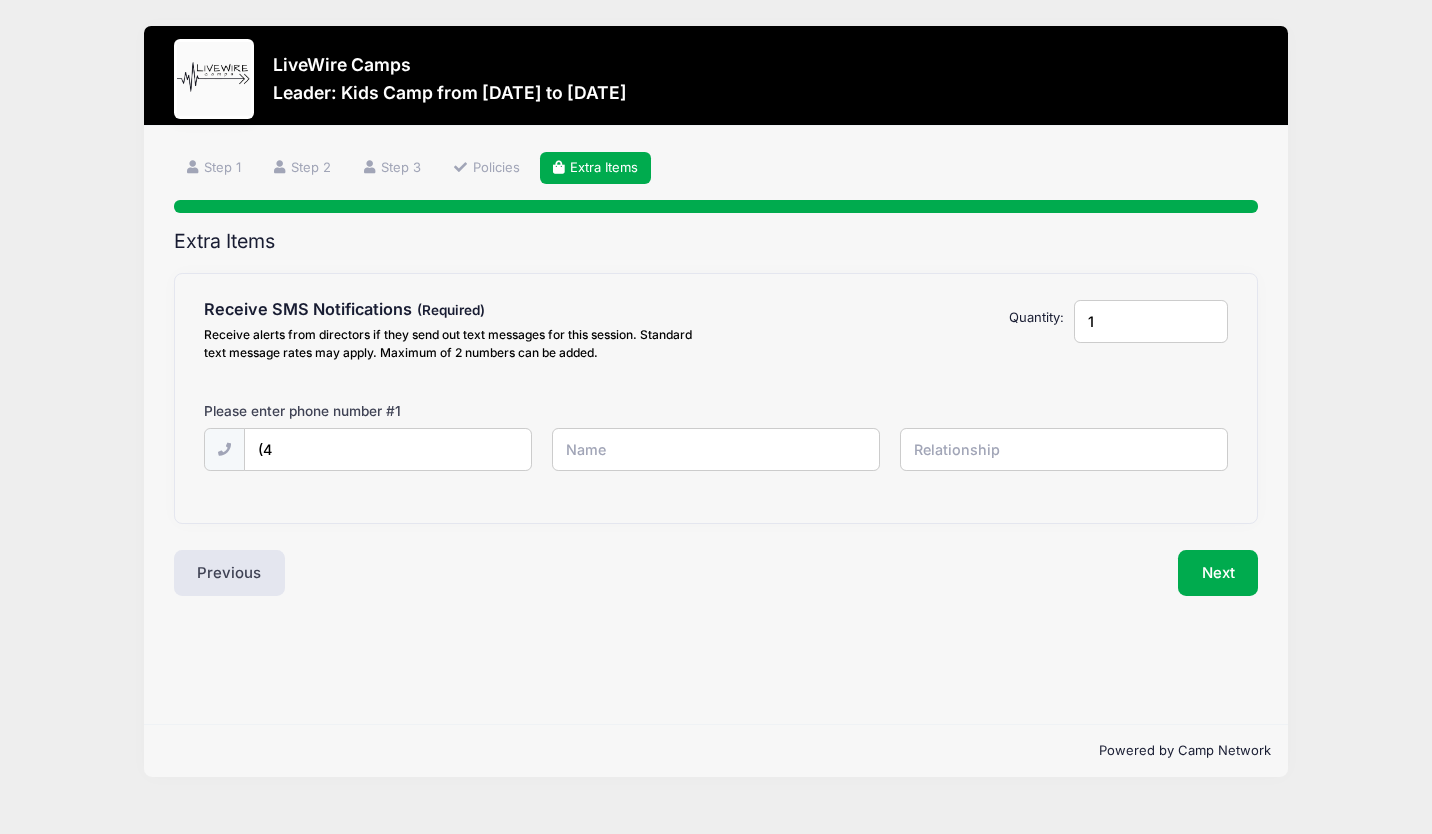 type on "Moraima Morales" 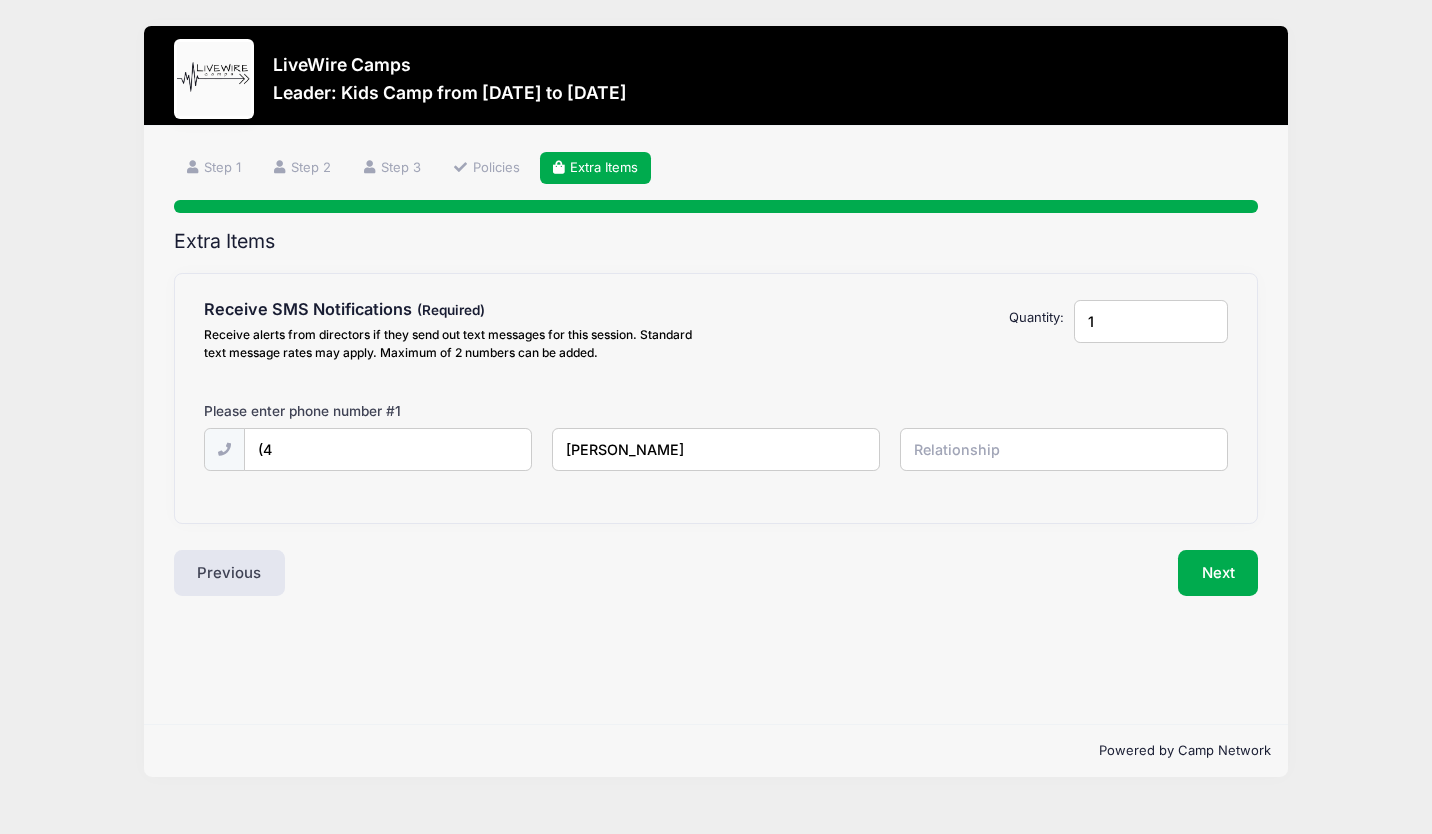type on "mom" 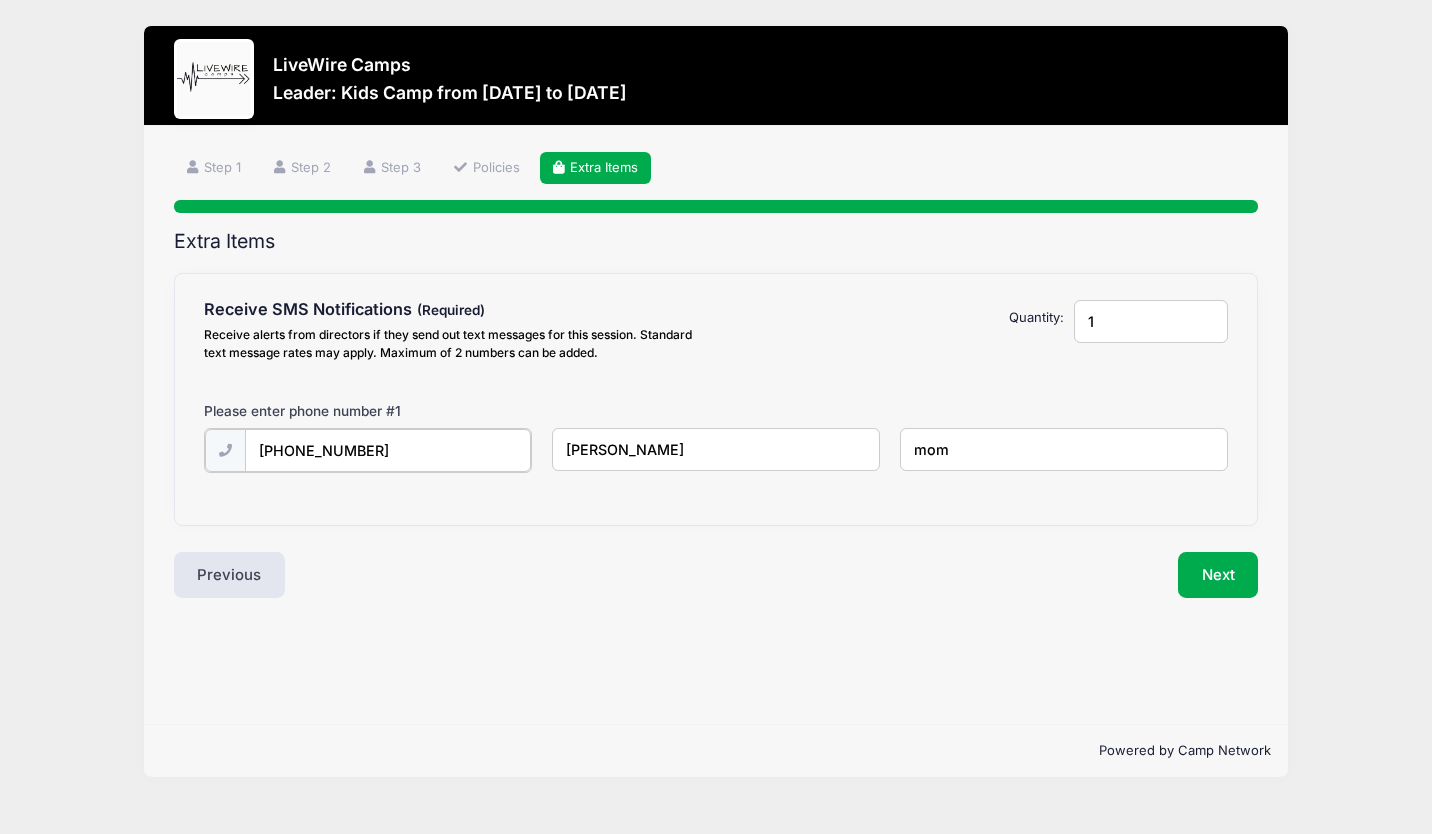 type on "(484) 838-2265" 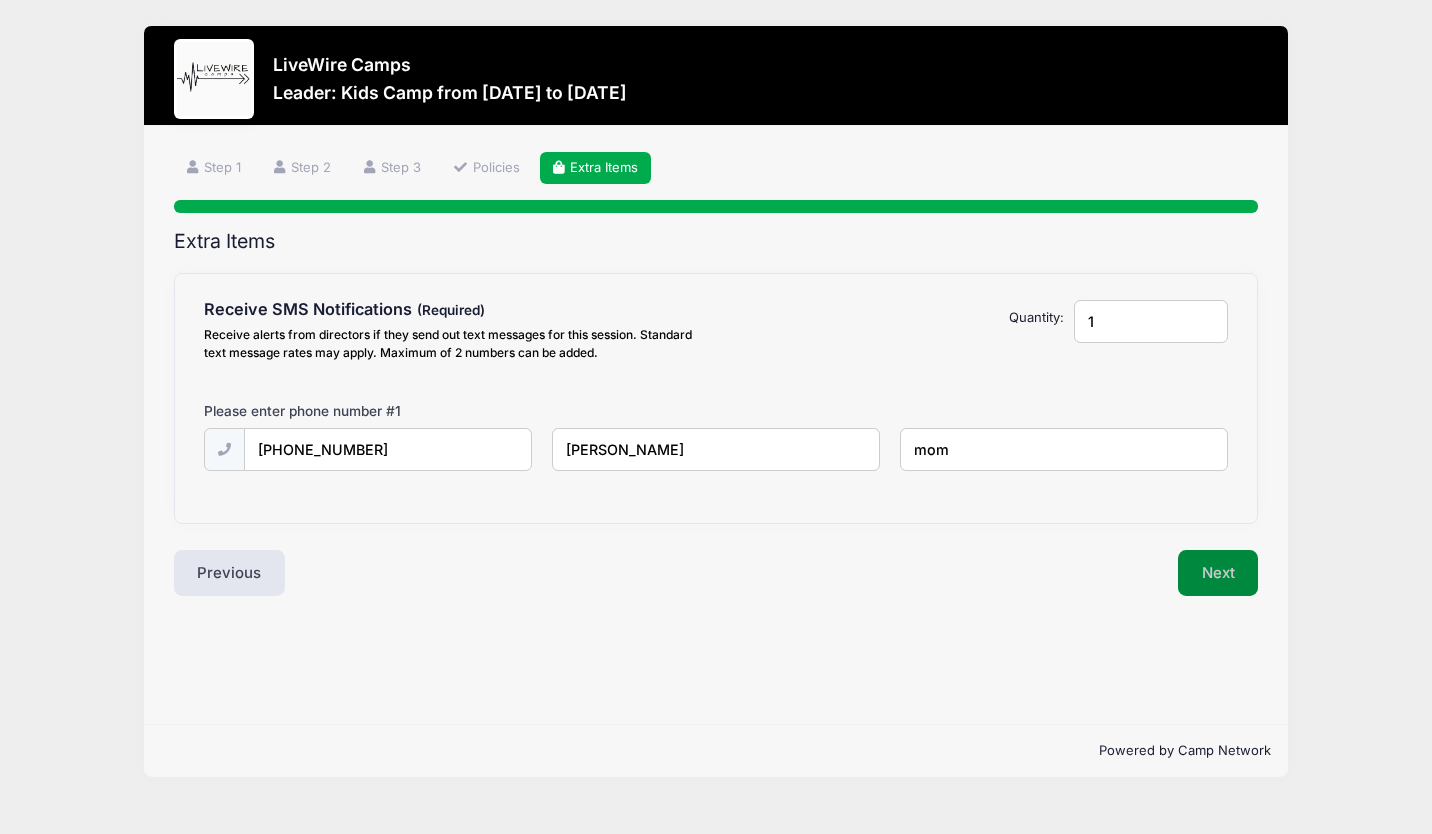 click on "Next" at bounding box center (1218, 573) 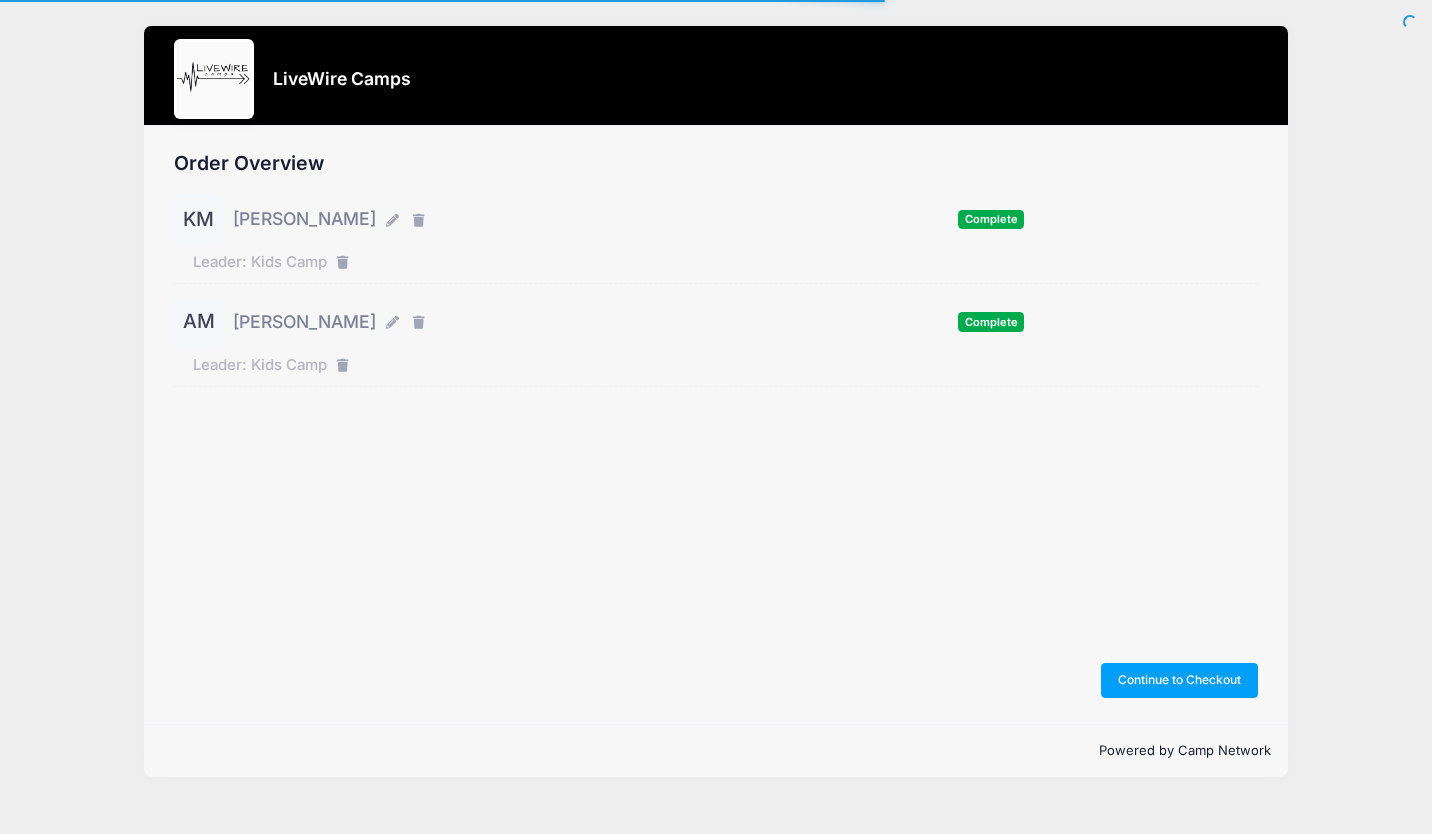 scroll, scrollTop: 0, scrollLeft: 0, axis: both 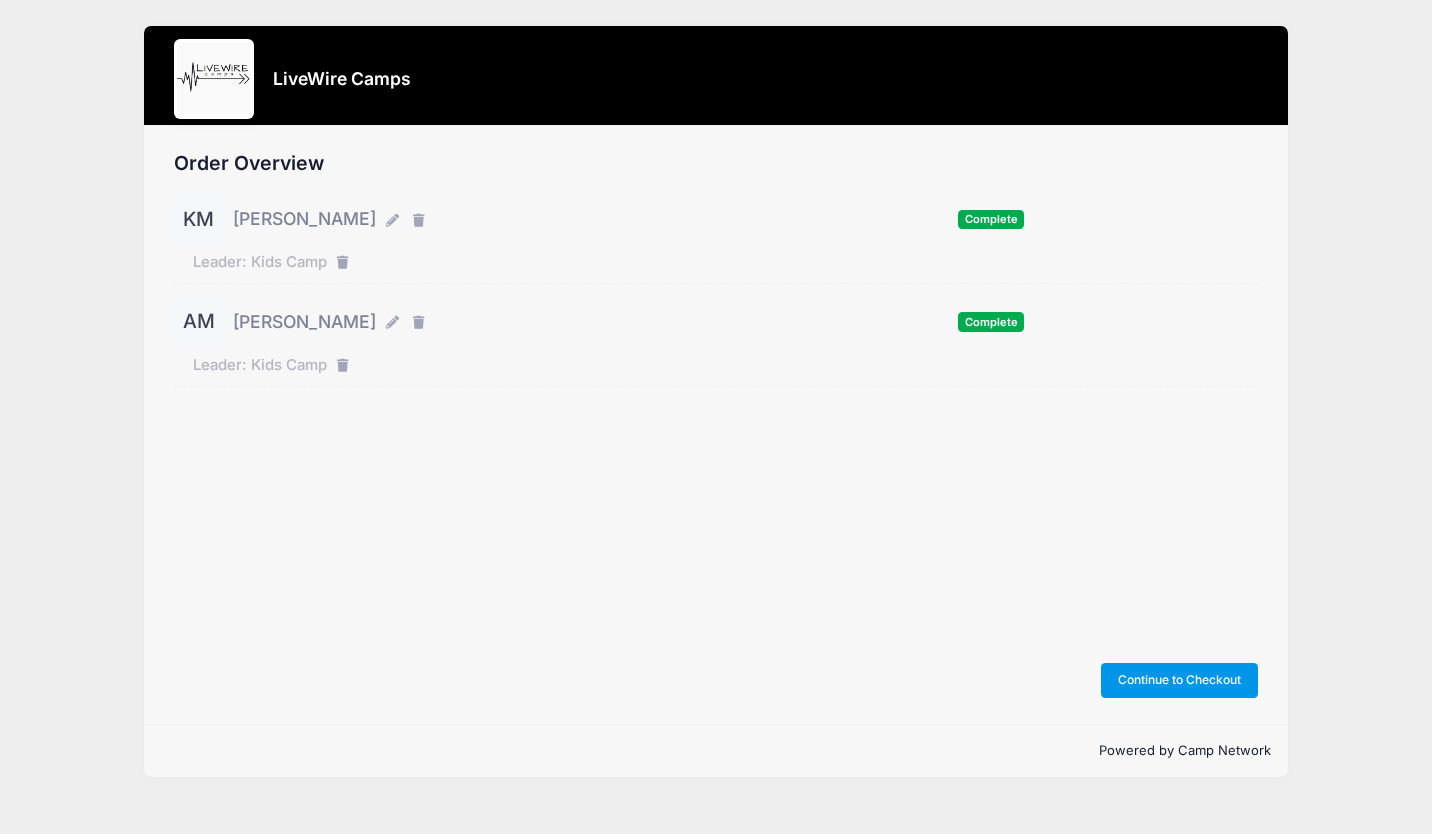 click on "Continue to Checkout" at bounding box center (1180, 680) 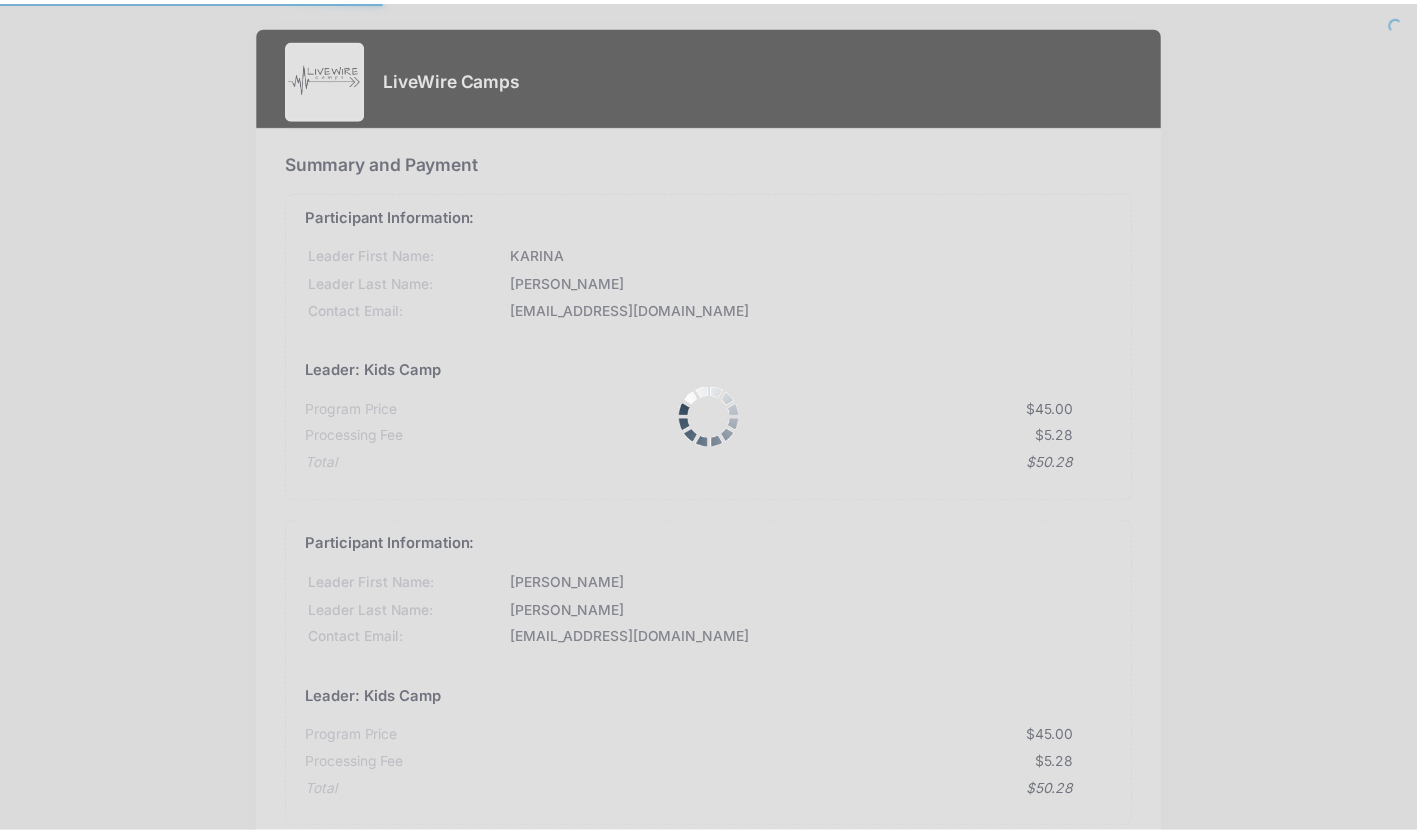 scroll, scrollTop: 0, scrollLeft: 0, axis: both 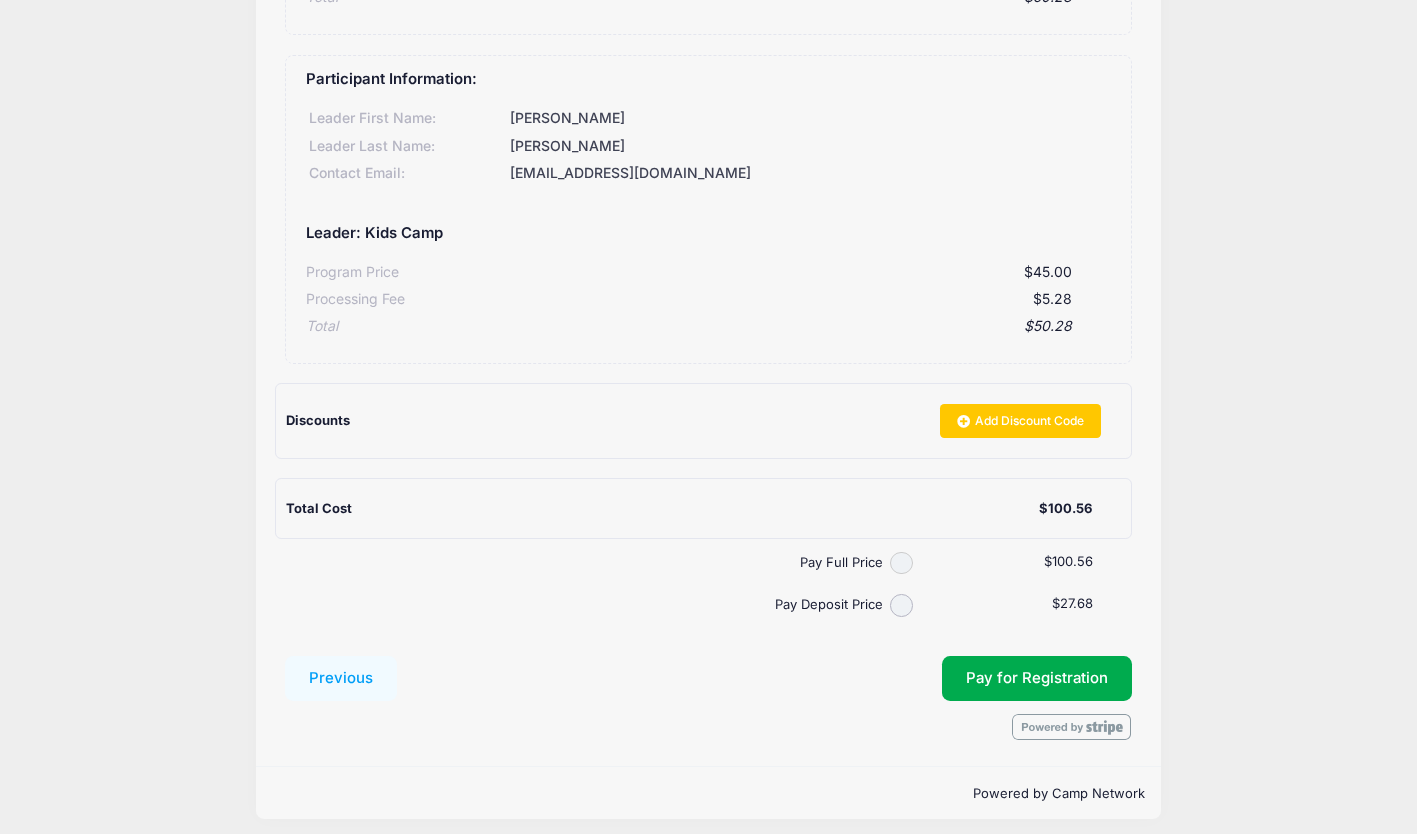 click on "Pay Full Price" at bounding box center (901, 563) 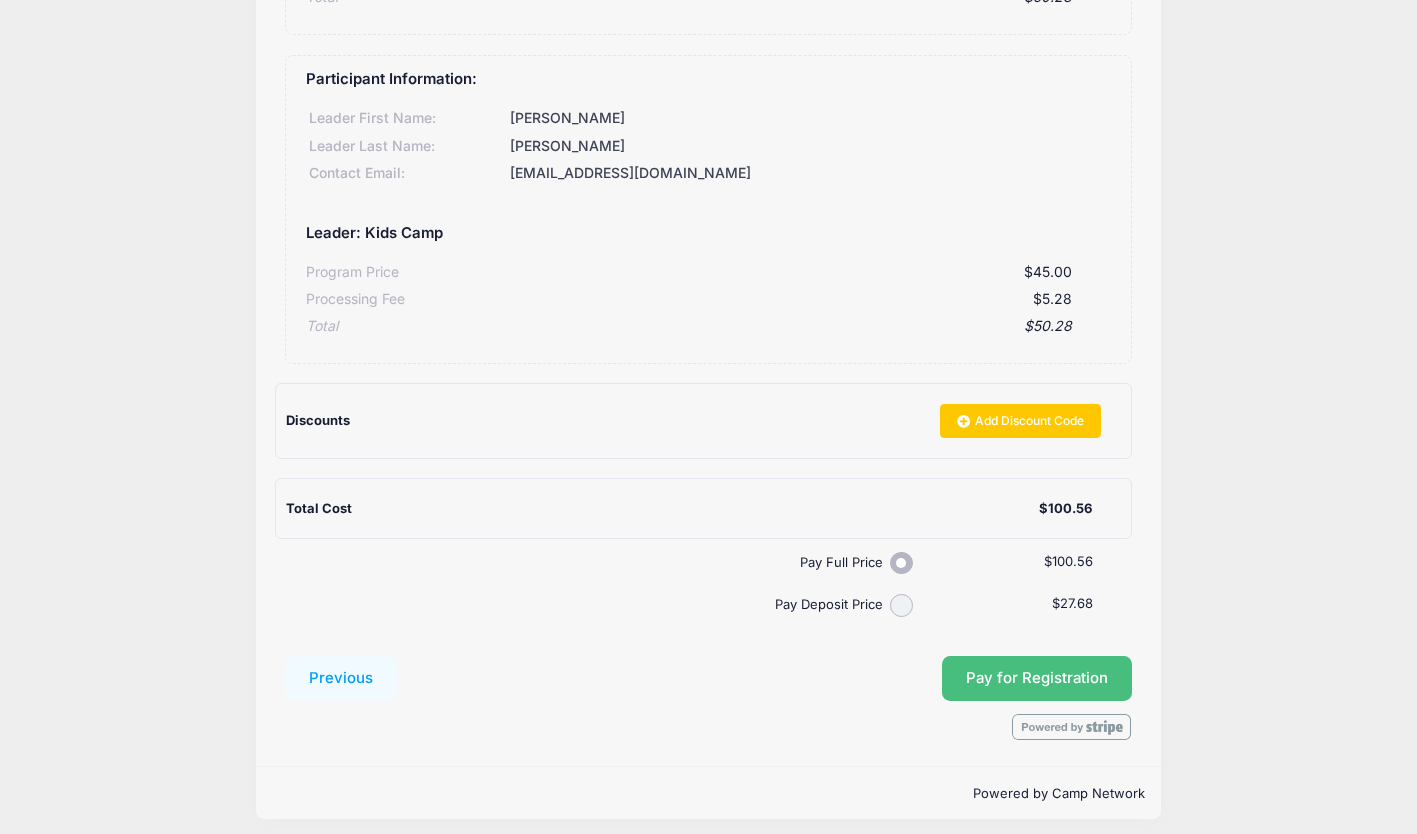 click on "Pay for Registration" at bounding box center [1037, 678] 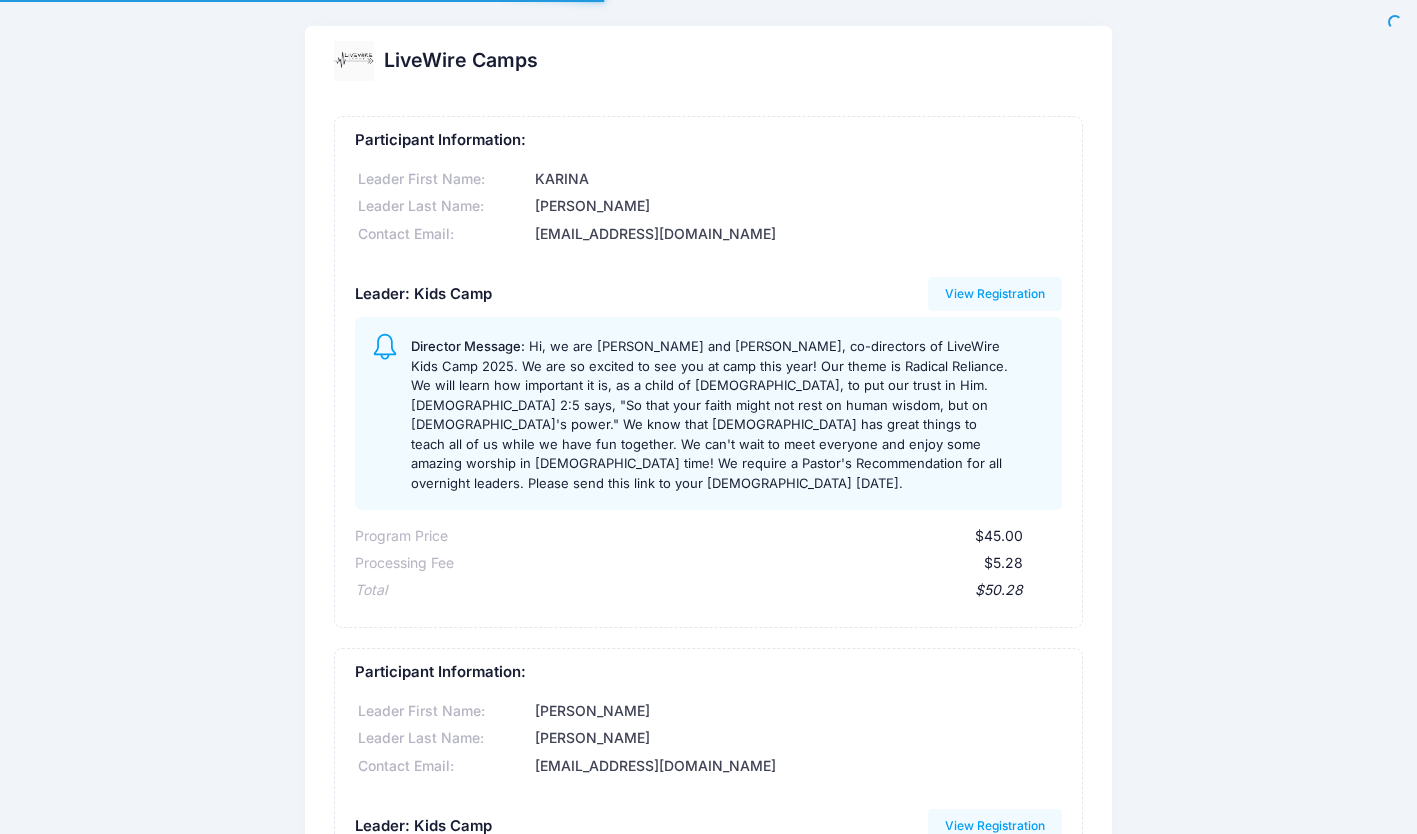 scroll, scrollTop: 0, scrollLeft: 0, axis: both 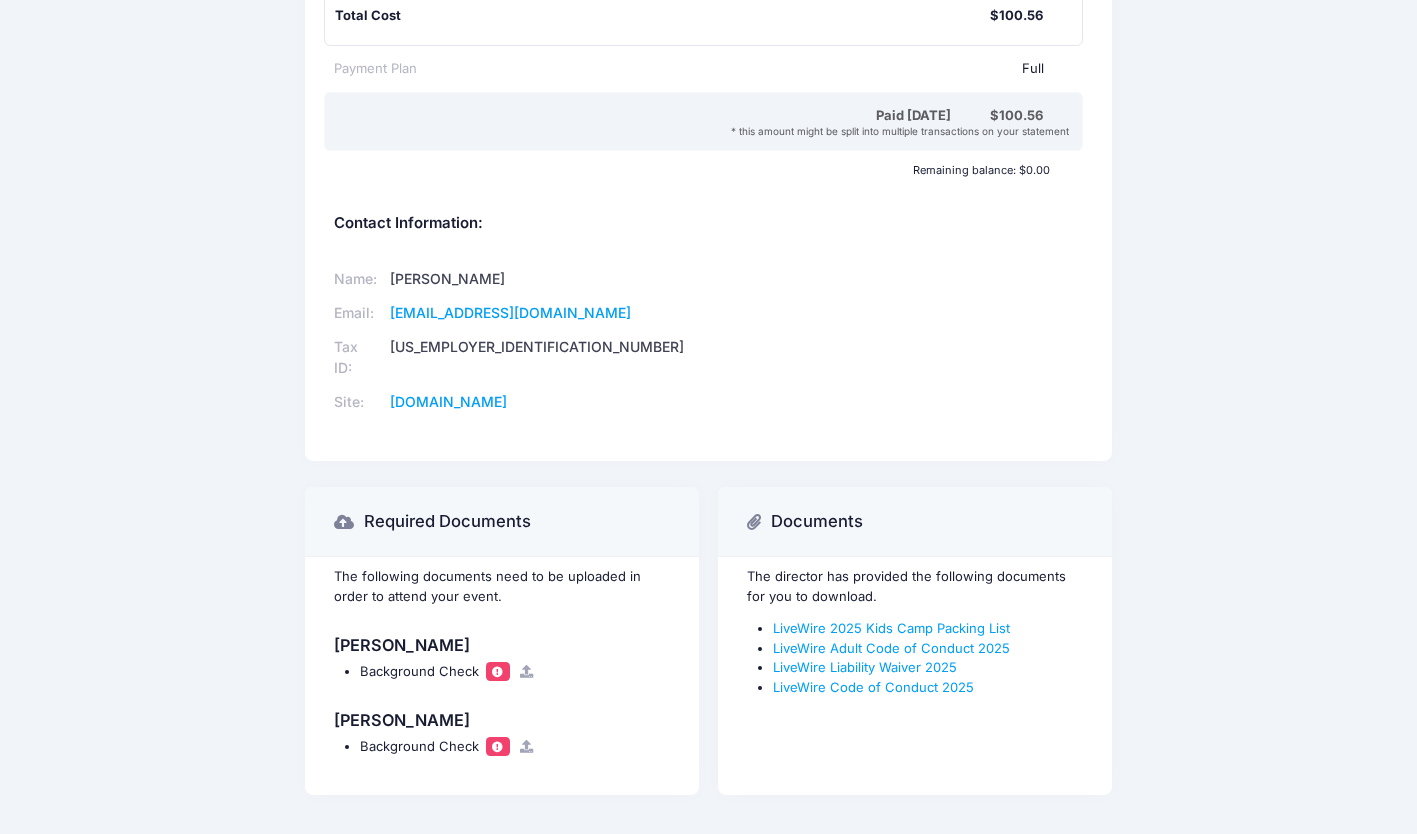 click on "LiveWire 2025 Kids Camp Packing List" at bounding box center [891, 628] 